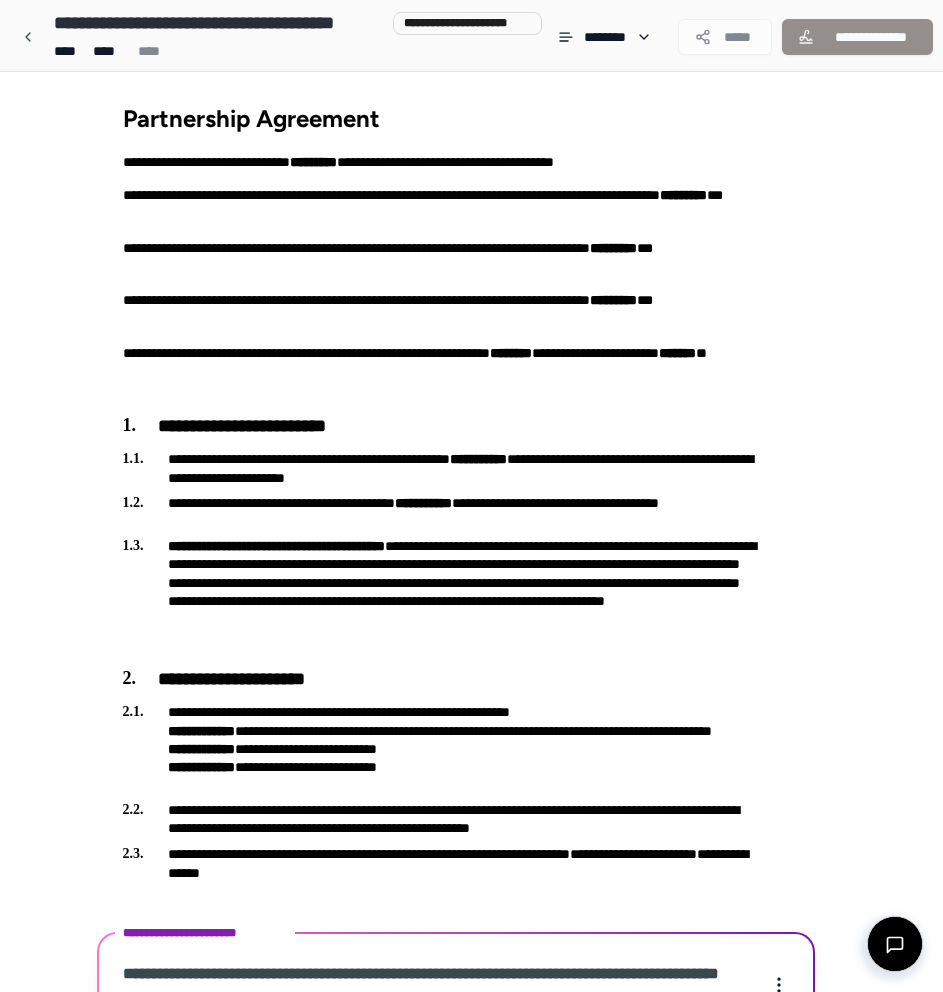 scroll, scrollTop: 477, scrollLeft: 0, axis: vertical 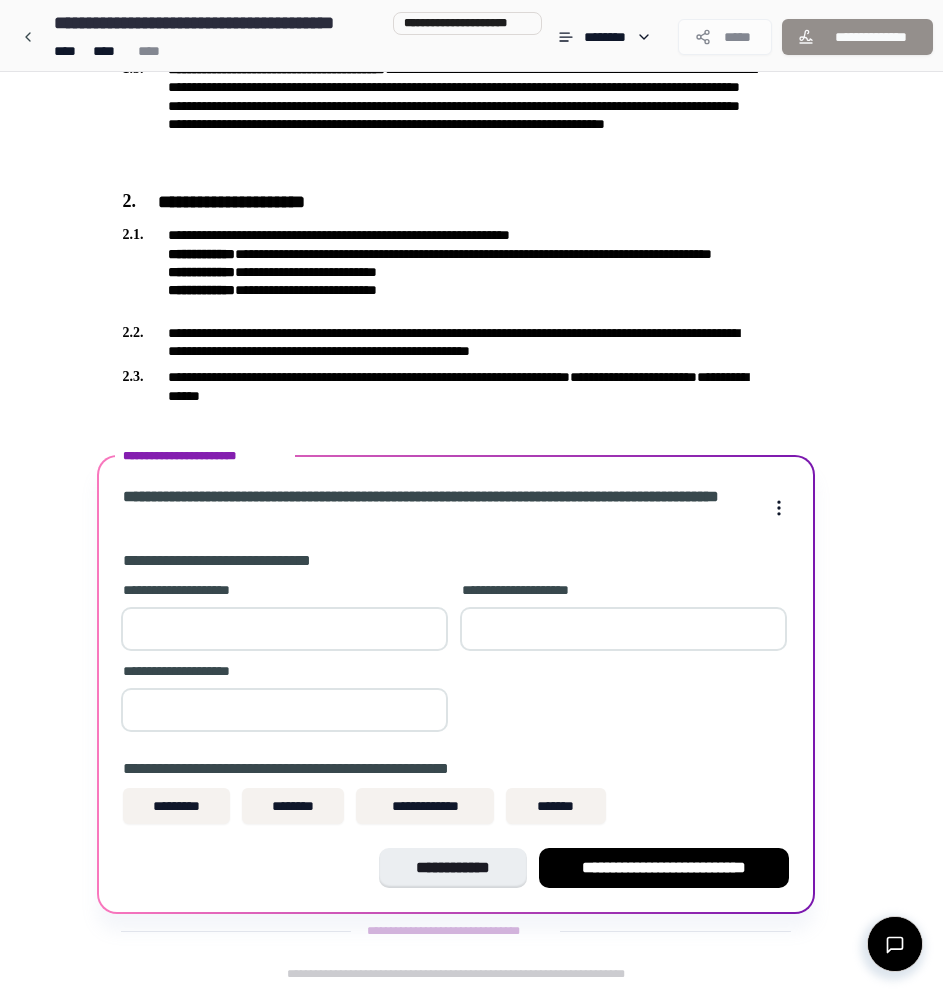 type on "*****" 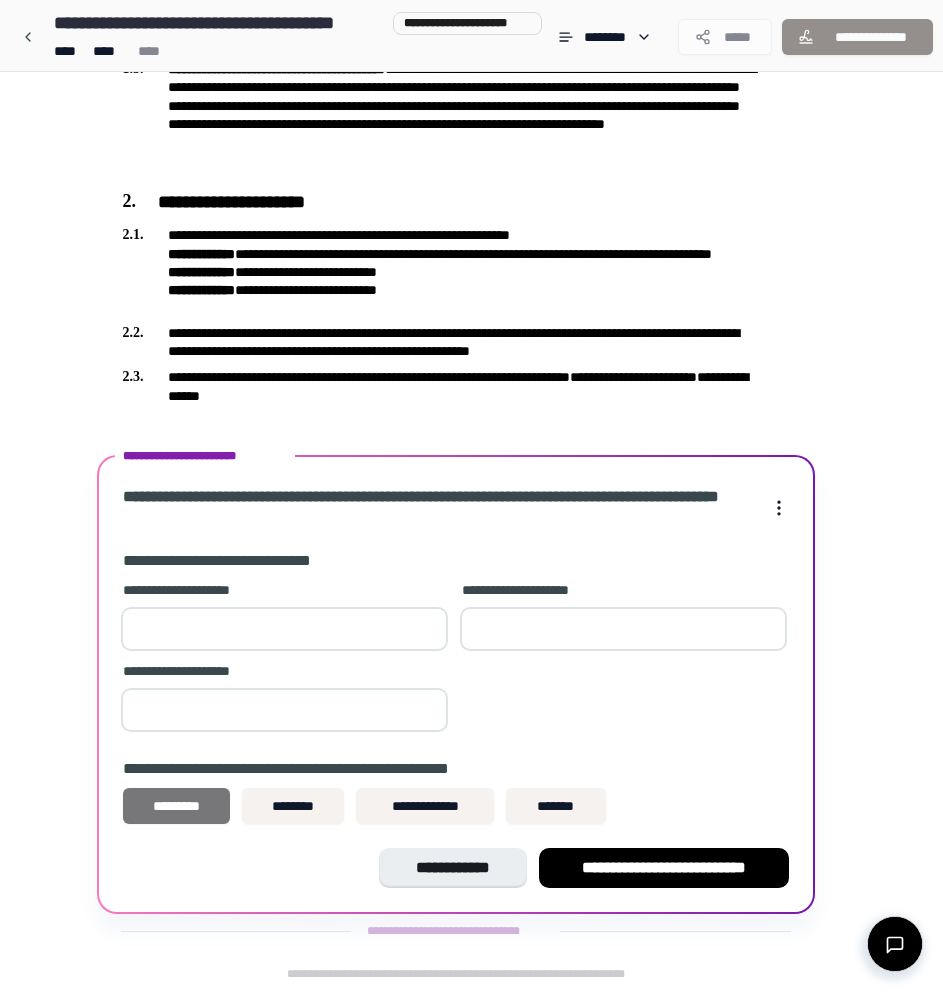 click on "*********" at bounding box center [177, 806] 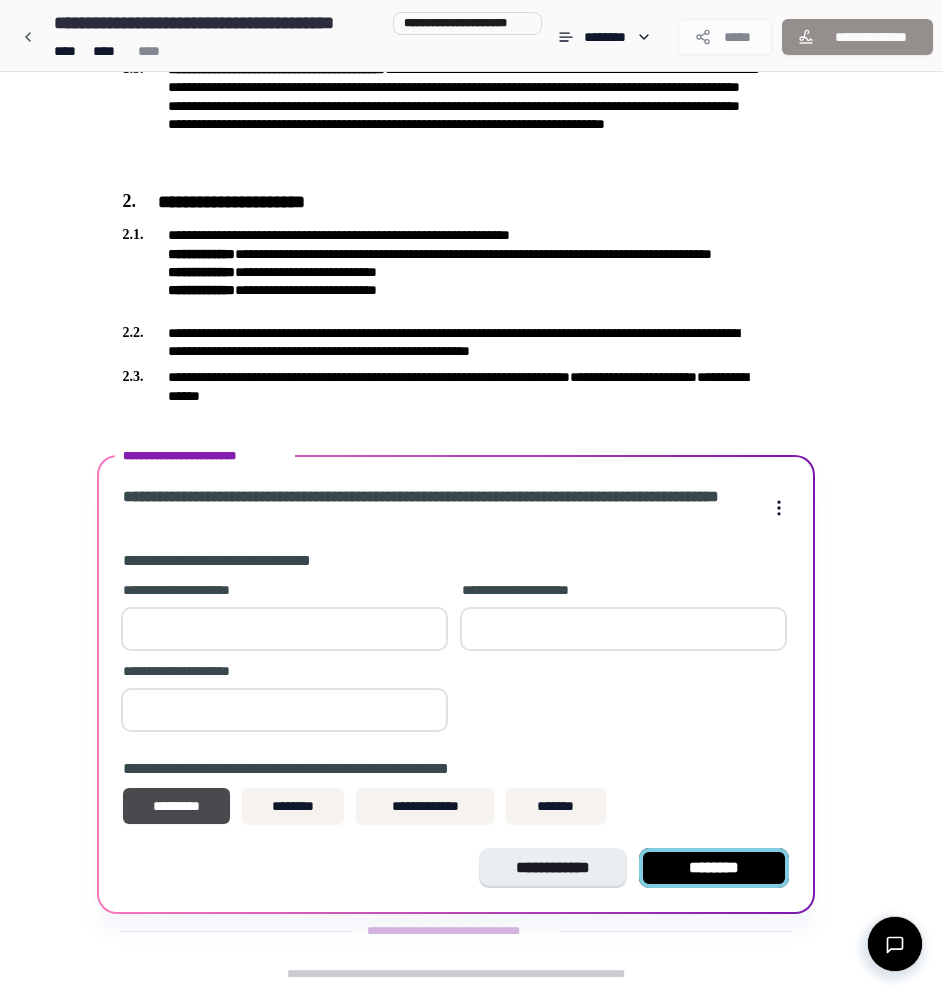 click on "********" at bounding box center [714, 868] 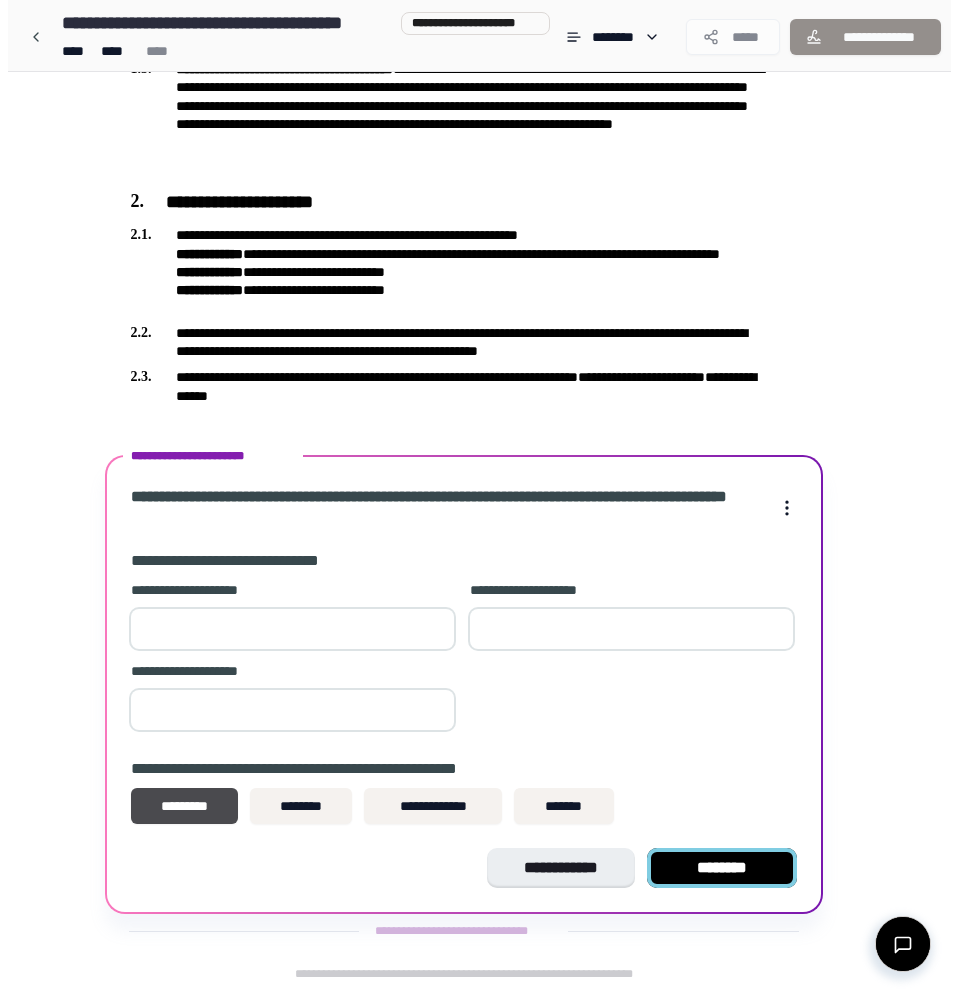 scroll, scrollTop: 159, scrollLeft: 0, axis: vertical 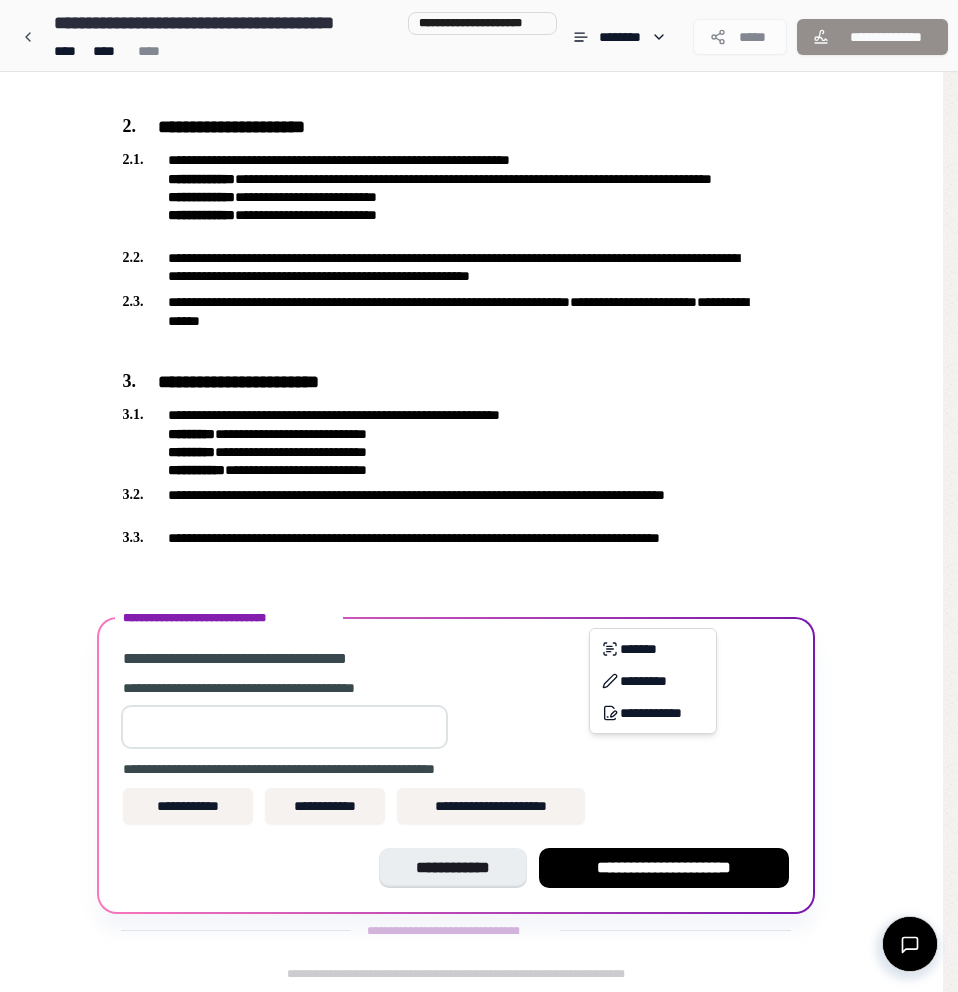 click on "**********" at bounding box center [456, 740] 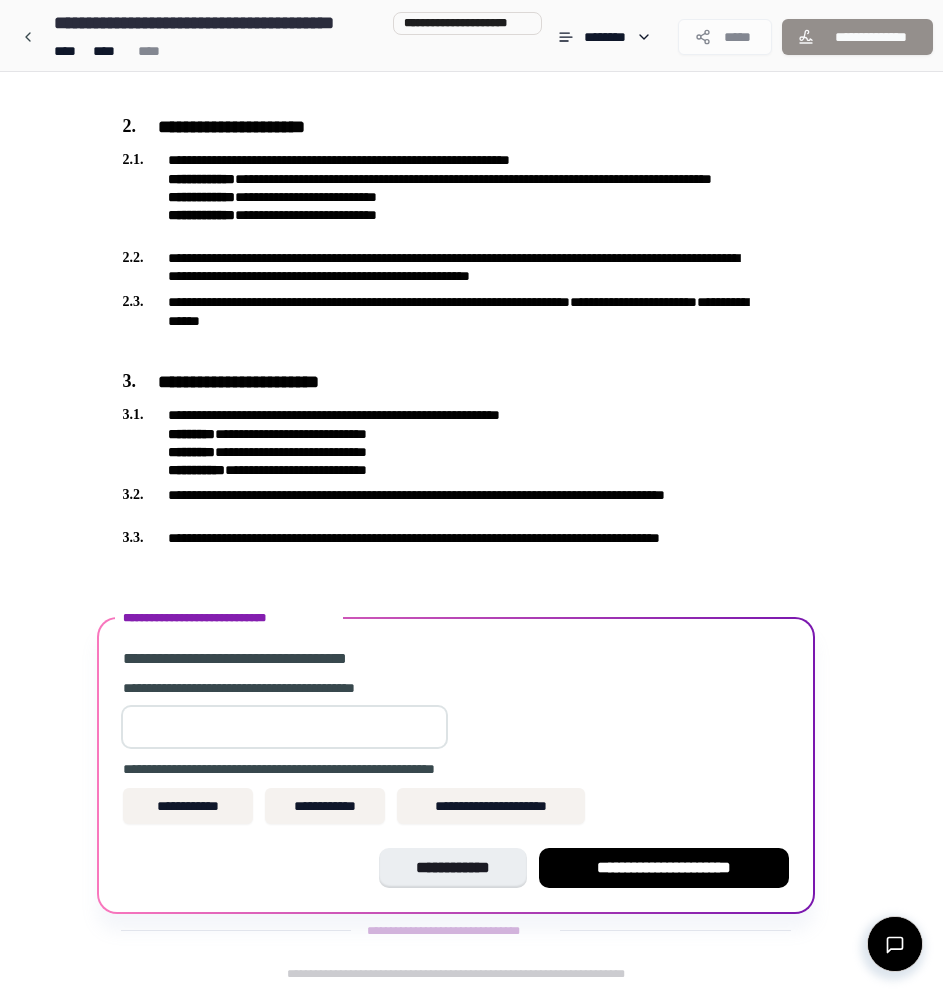 click at bounding box center (284, 727) 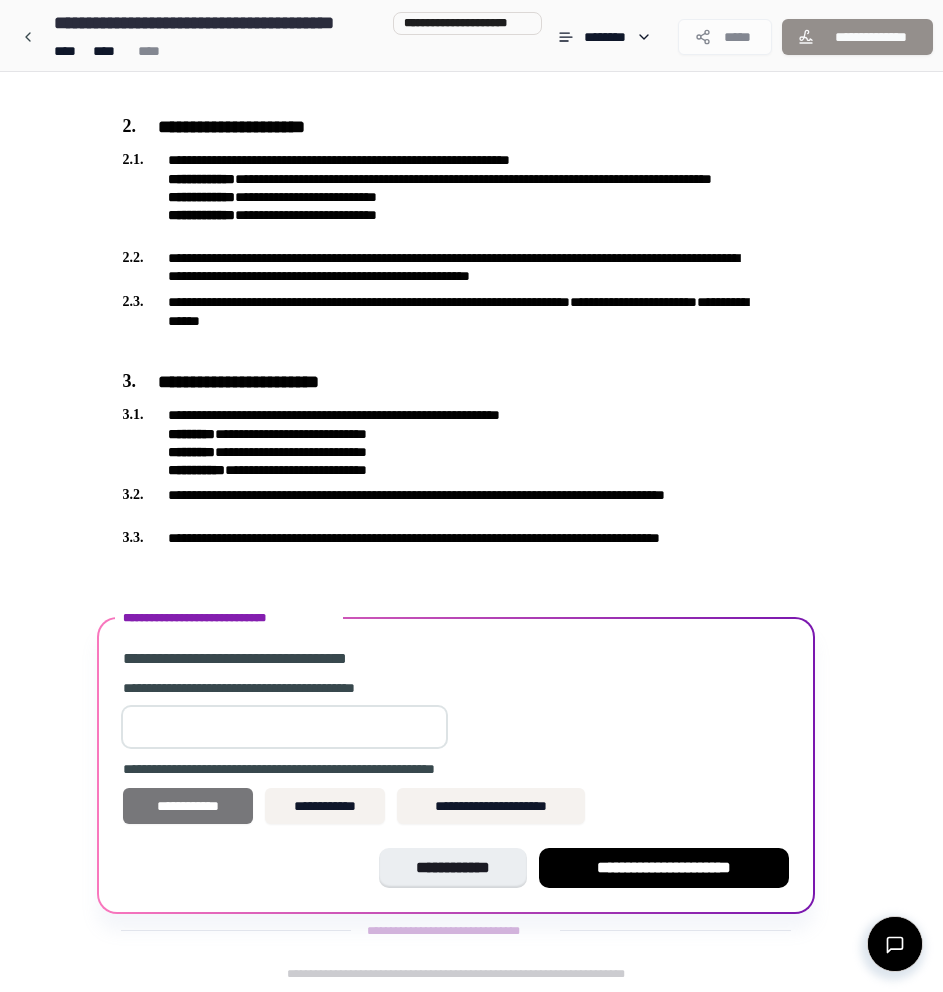 click on "**********" at bounding box center [188, 806] 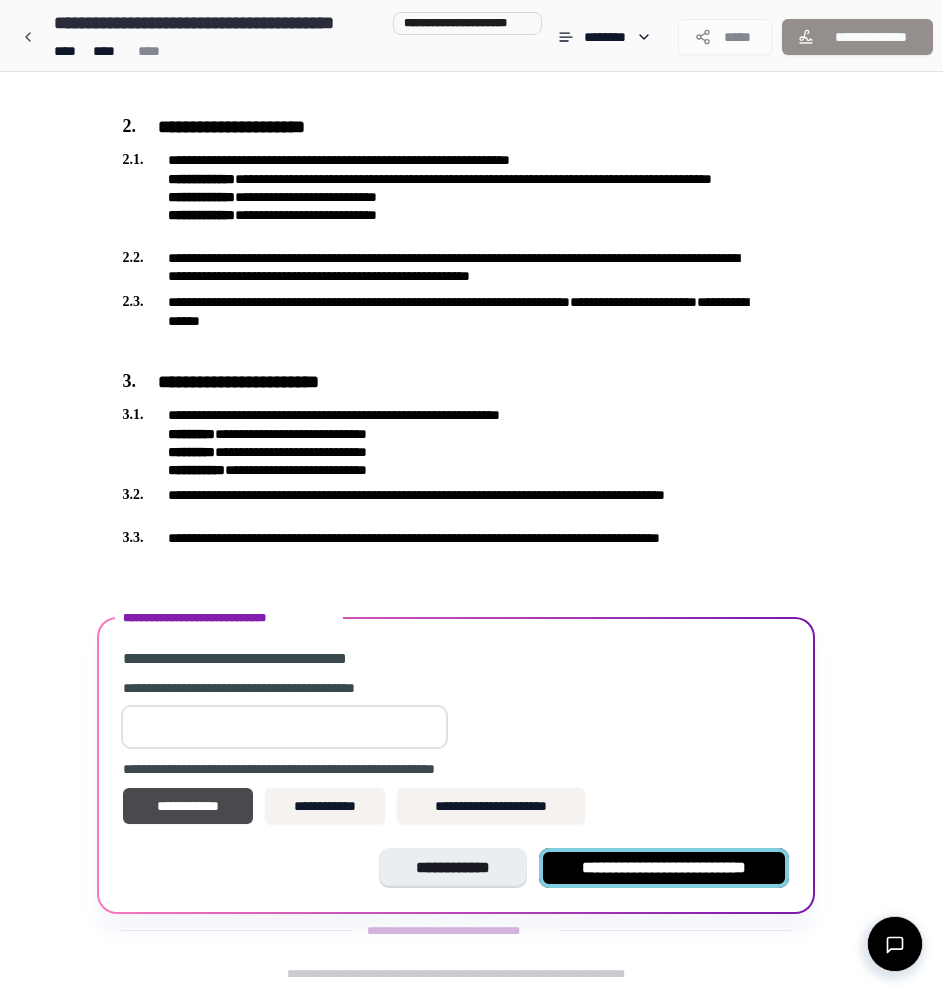 click on "**********" at bounding box center (664, 868) 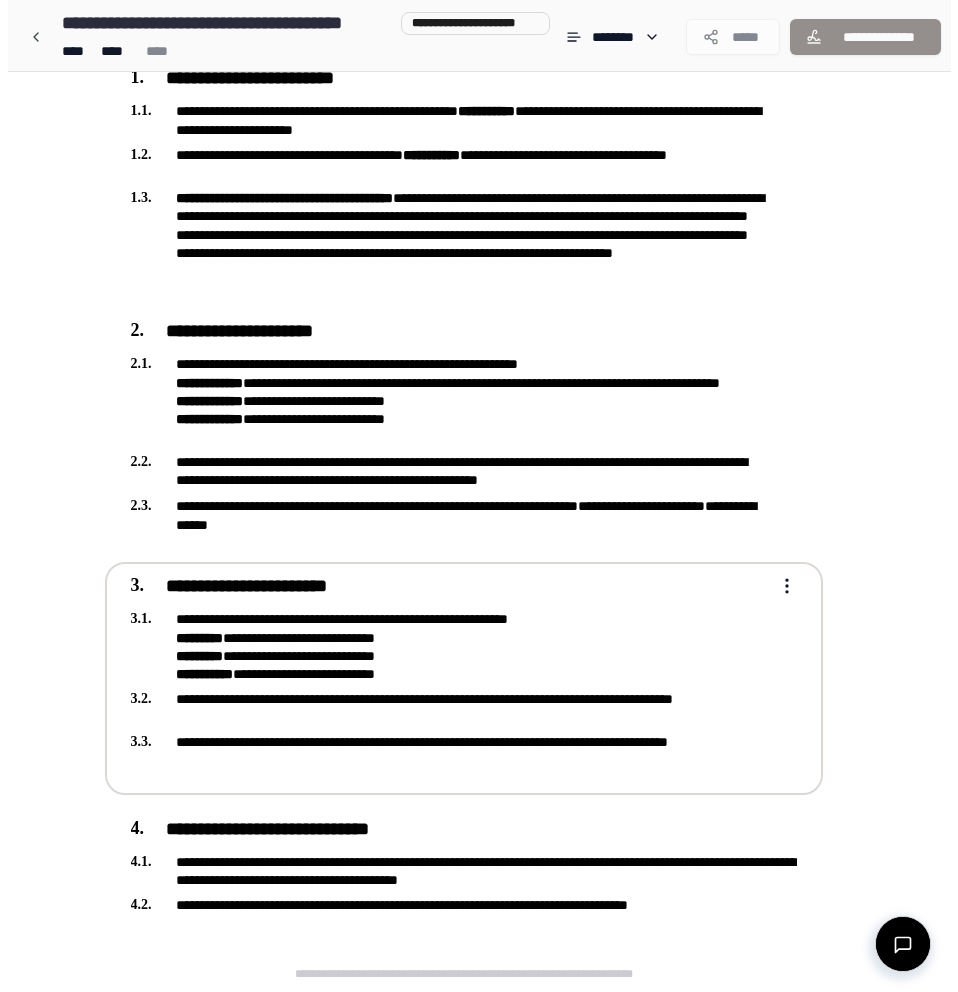 scroll, scrollTop: 451, scrollLeft: 0, axis: vertical 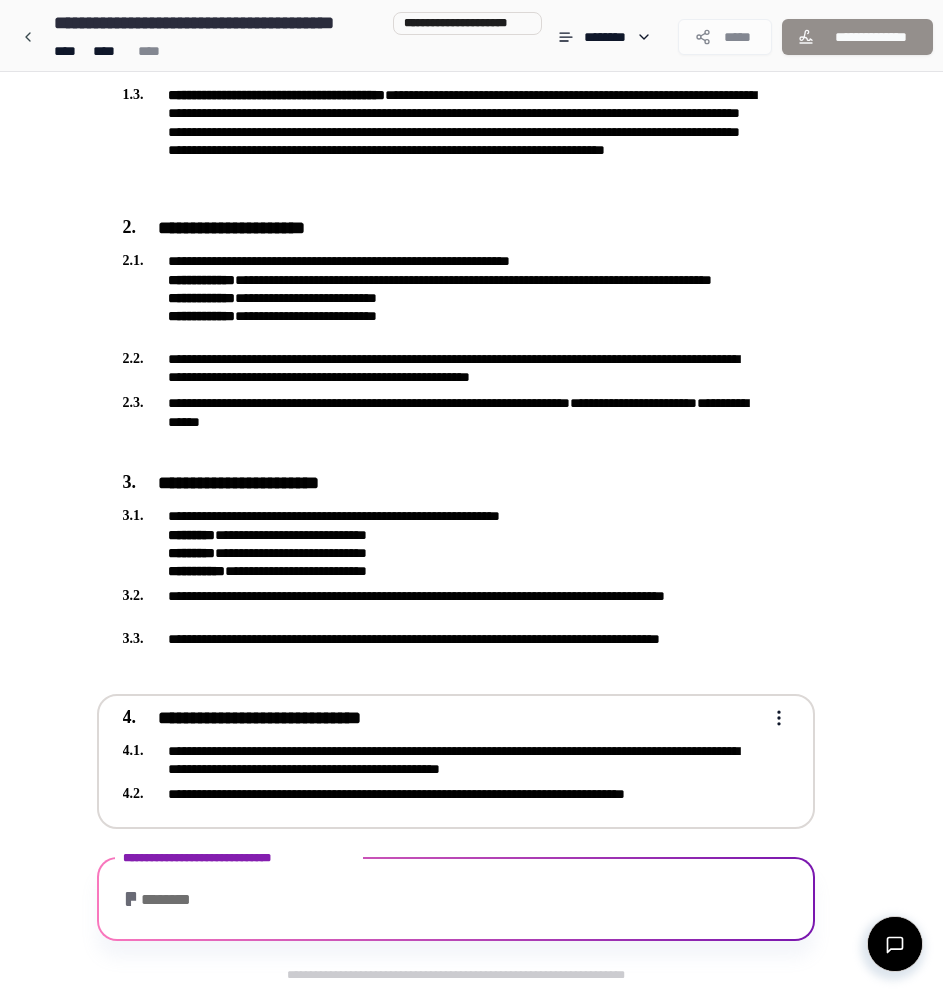 click on "**********" at bounding box center (259, 718) 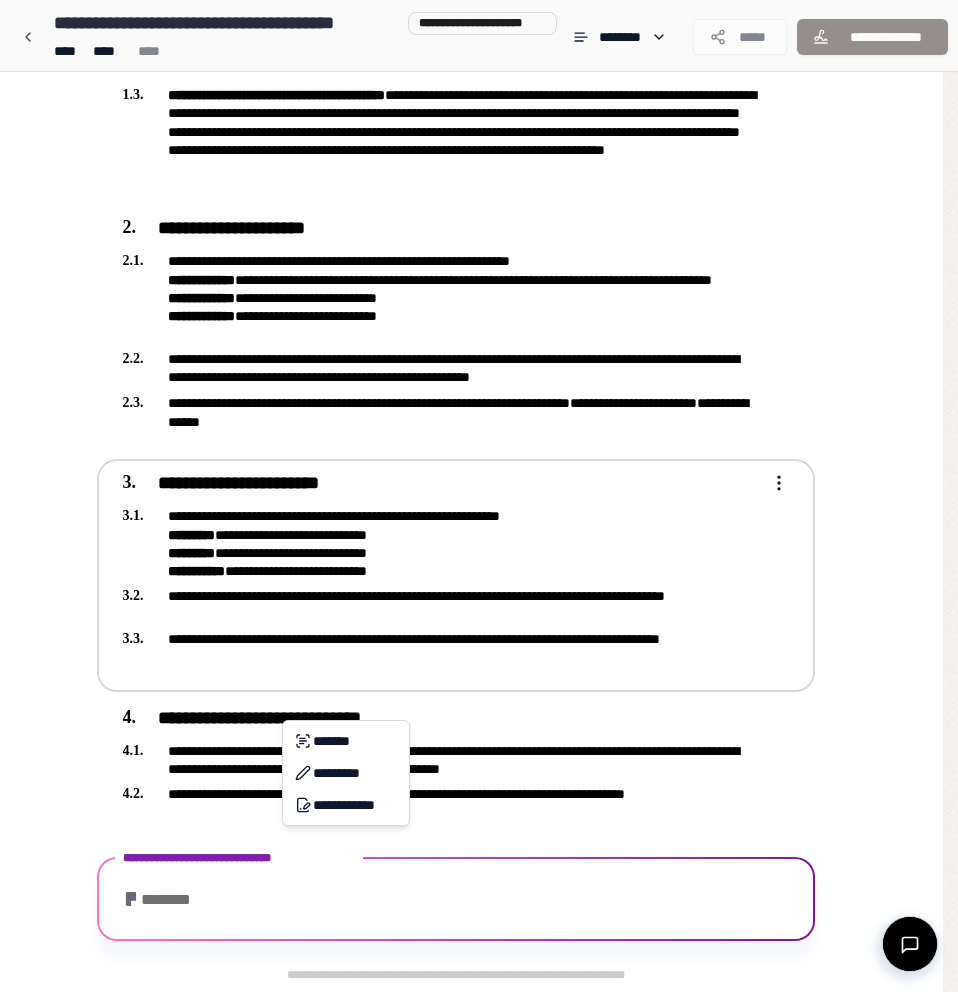 click on "**********" at bounding box center [479, 270] 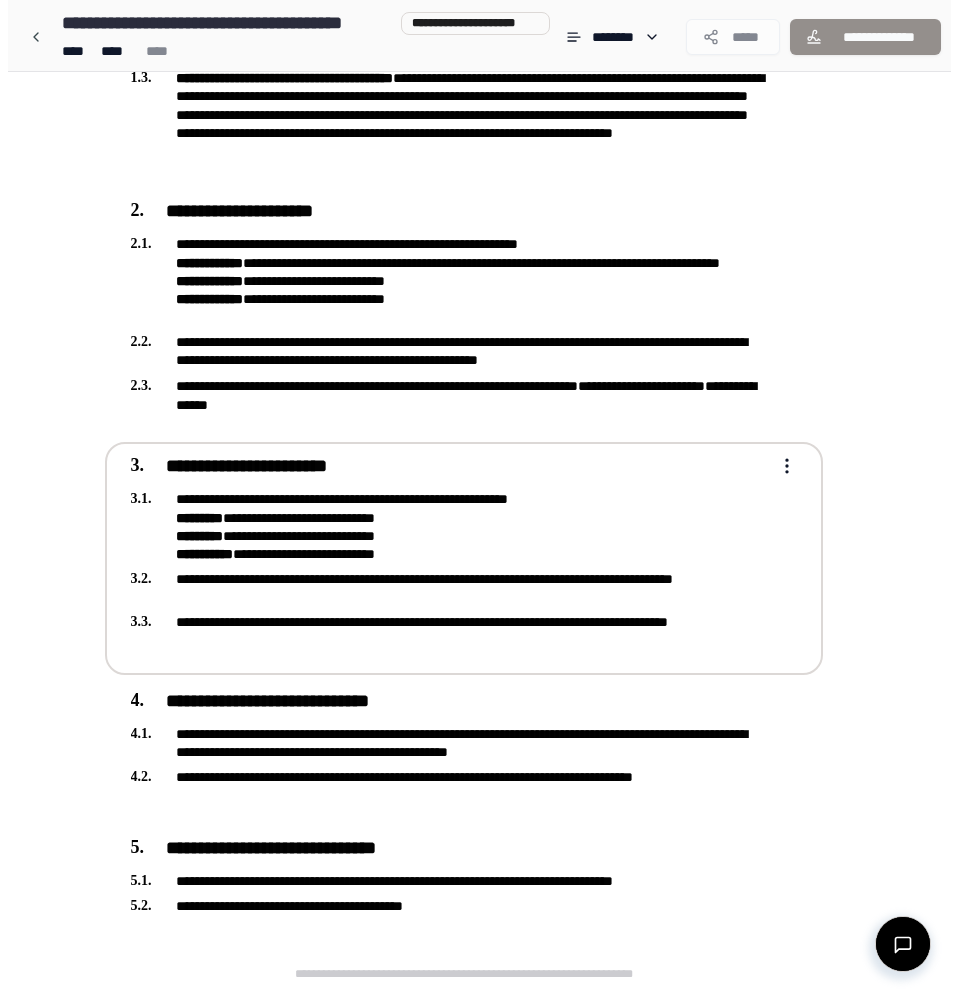 scroll, scrollTop: 590, scrollLeft: 0, axis: vertical 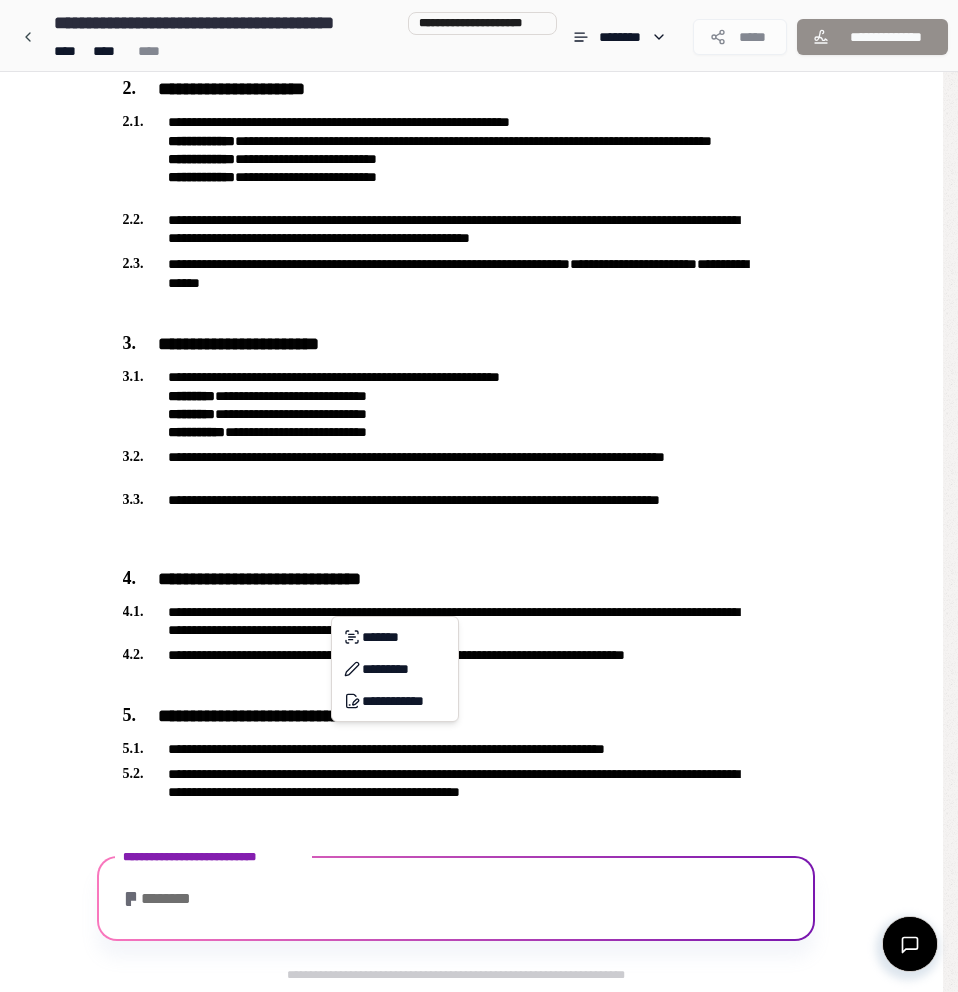 click on "**********" at bounding box center [479, 201] 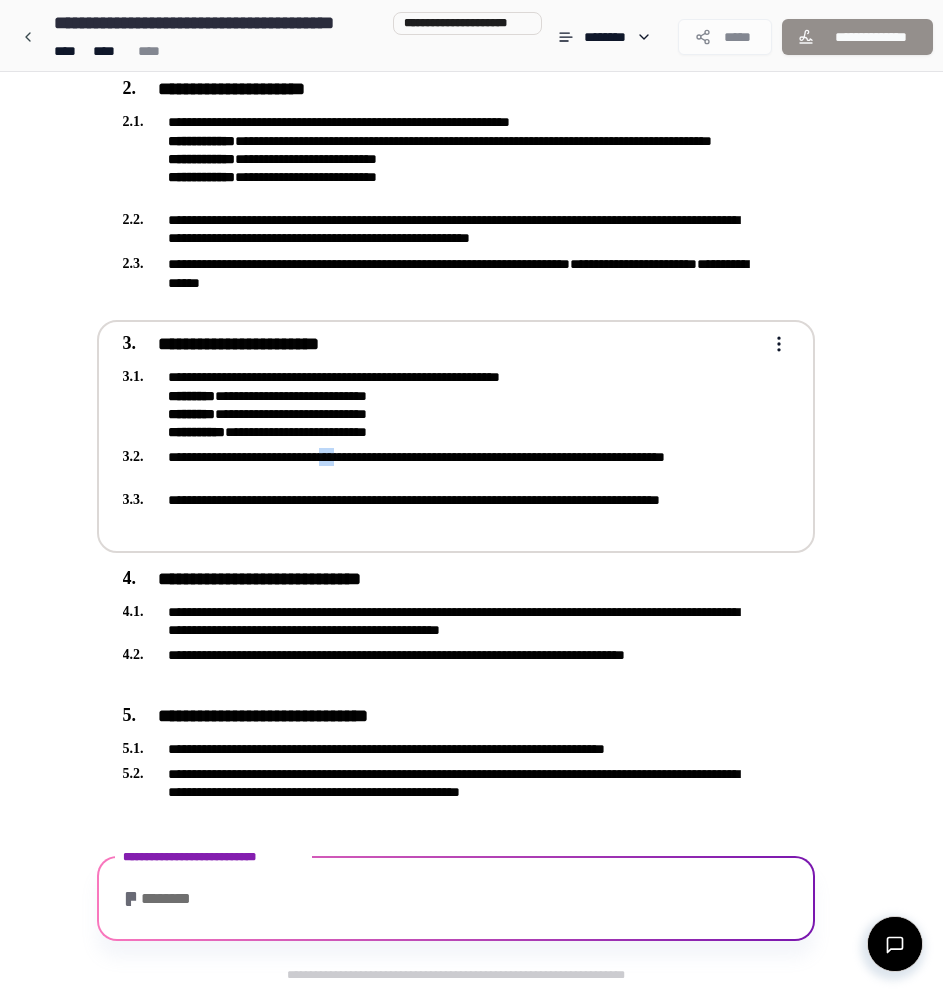click on "**********" at bounding box center (442, 466) 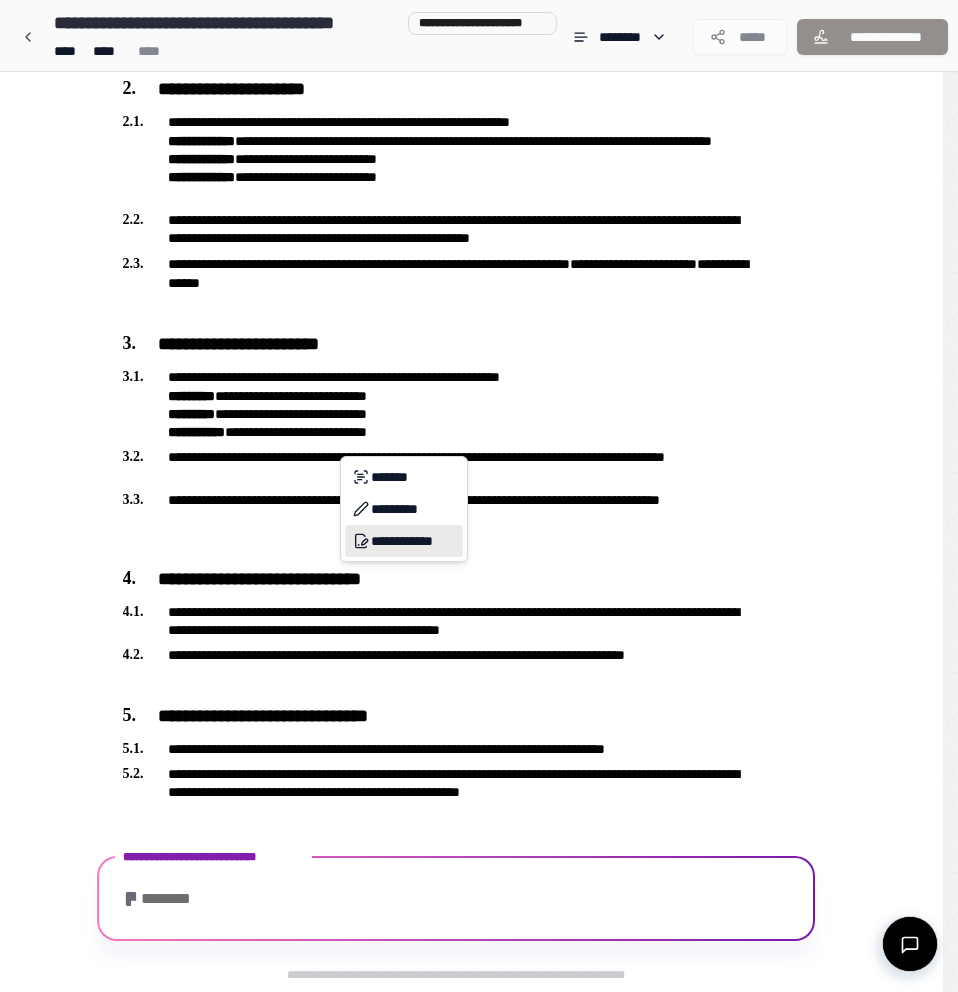 scroll, scrollTop: 708, scrollLeft: 0, axis: vertical 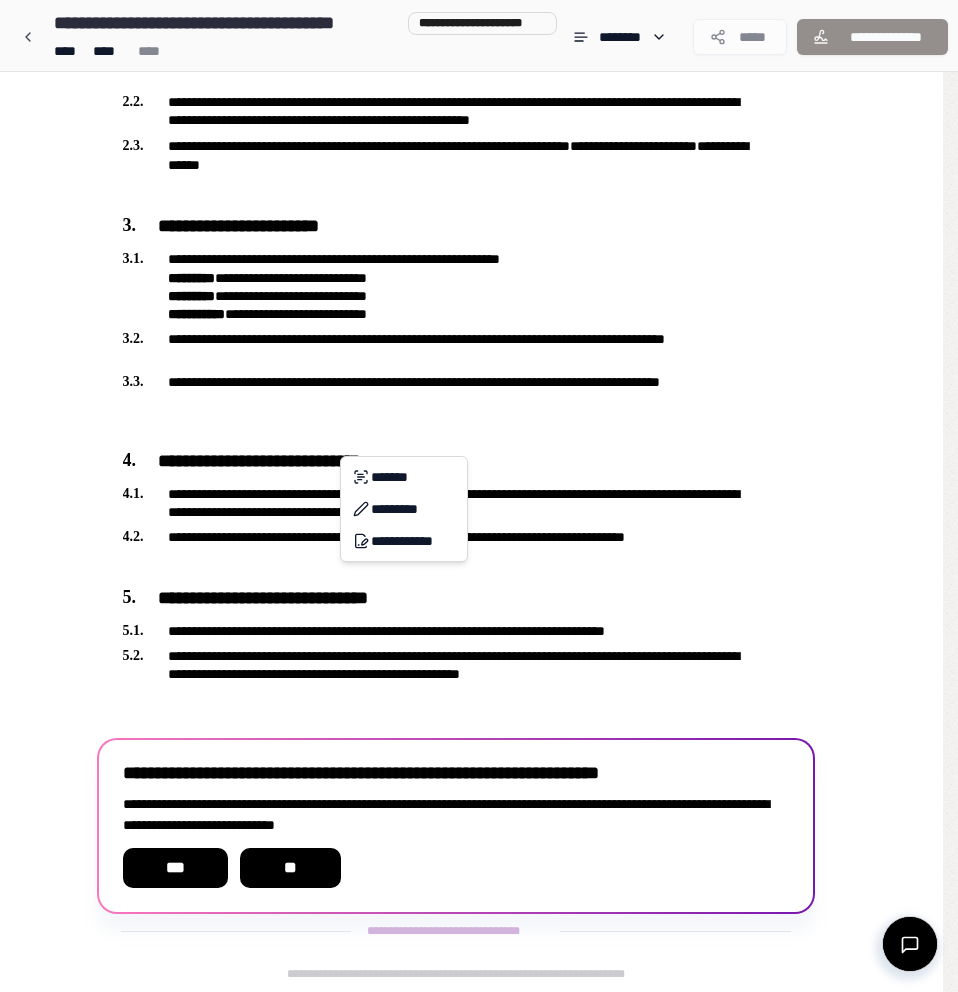 click on "**********" at bounding box center [479, 142] 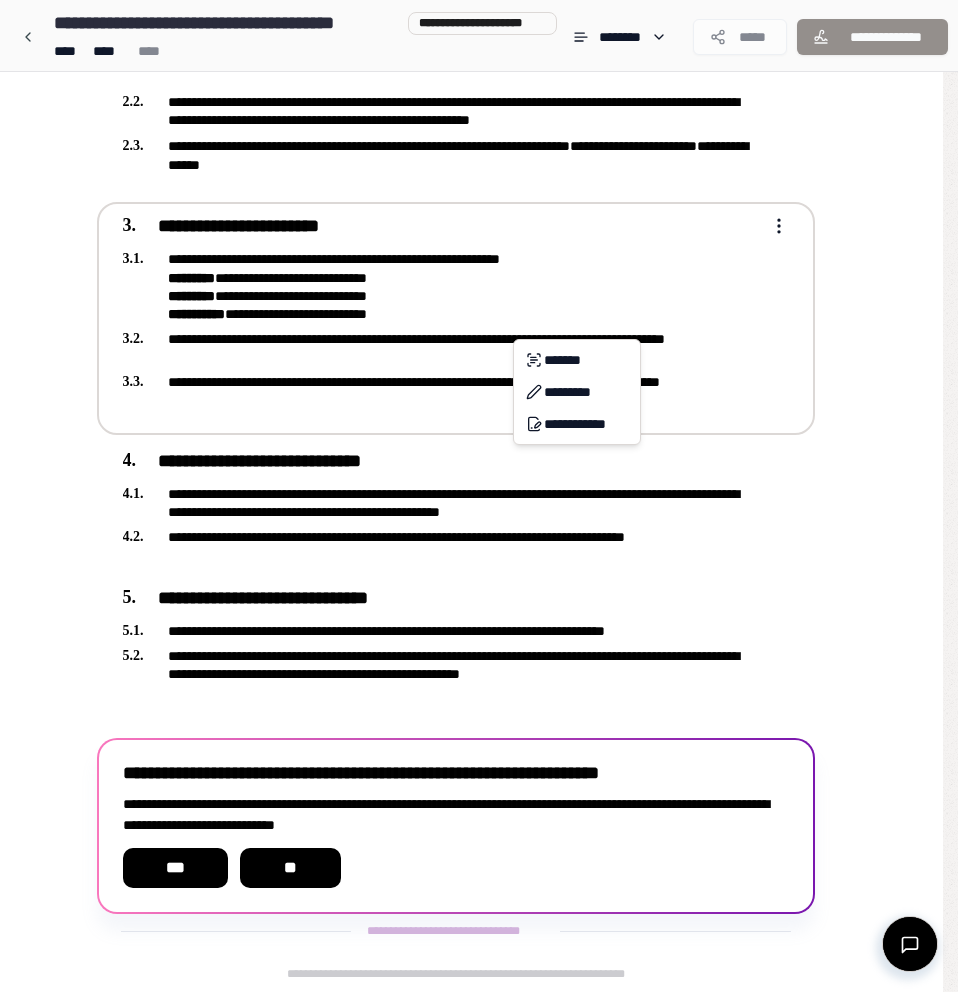 click on "**********" at bounding box center [479, 142] 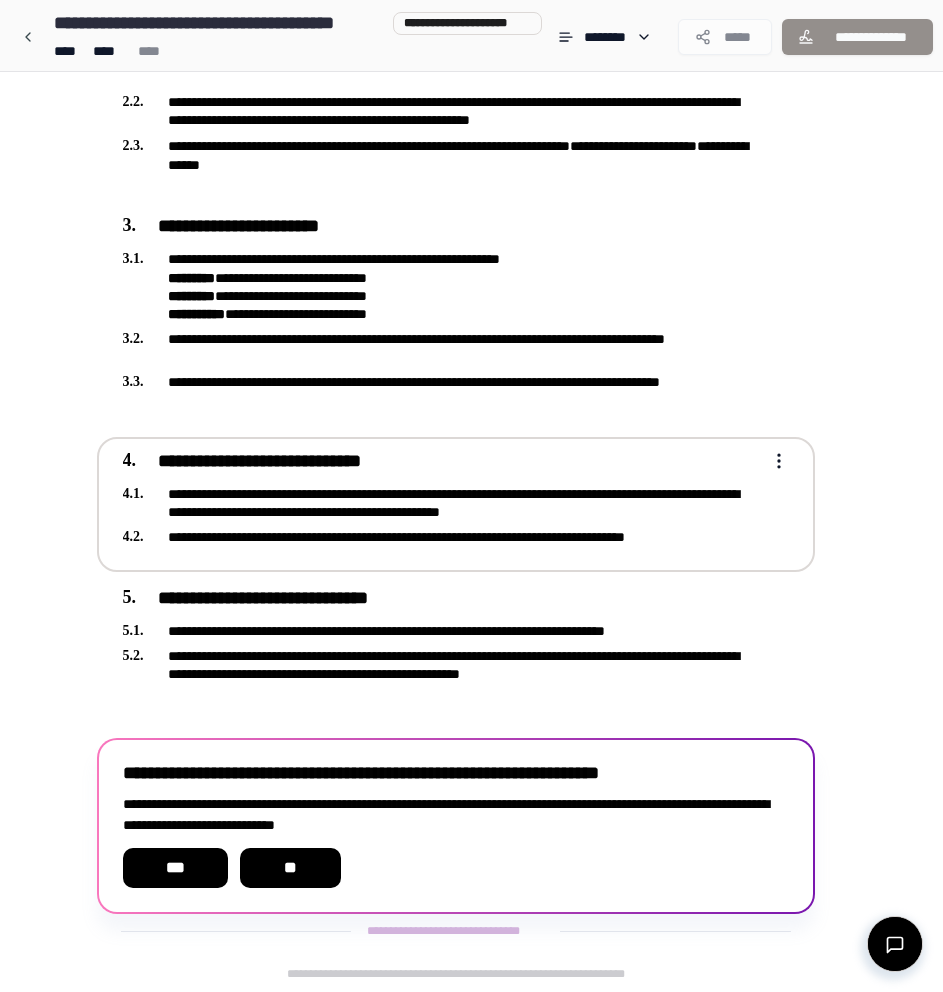 click on "**********" at bounding box center (442, 503) 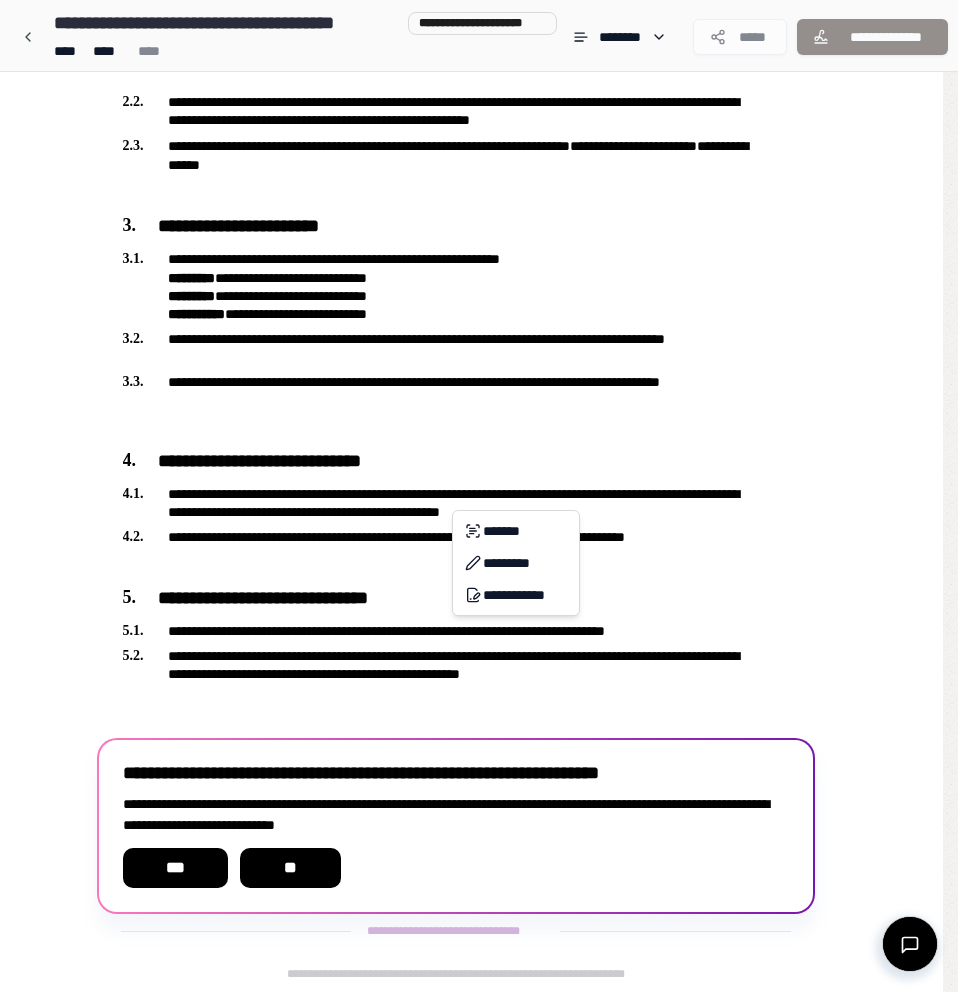 click on "**********" at bounding box center (479, 142) 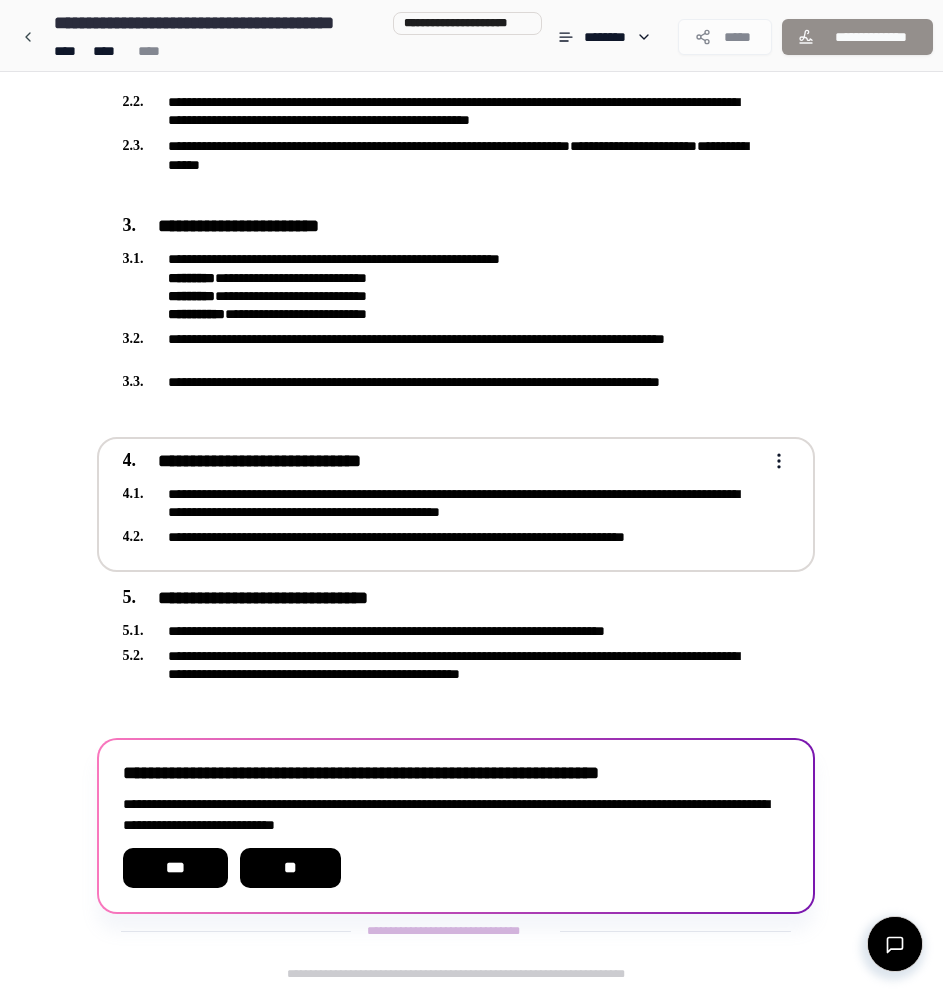 click on "**********" at bounding box center [471, 142] 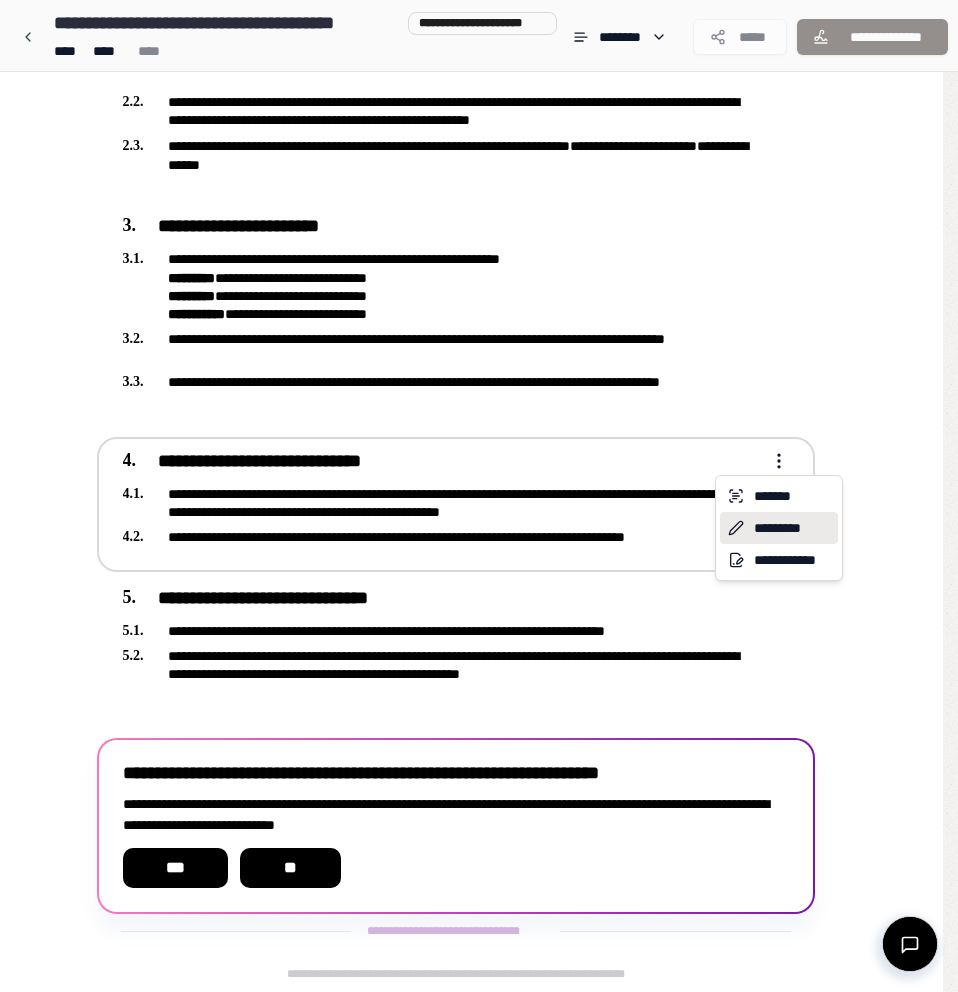 click on "*********" at bounding box center [779, 528] 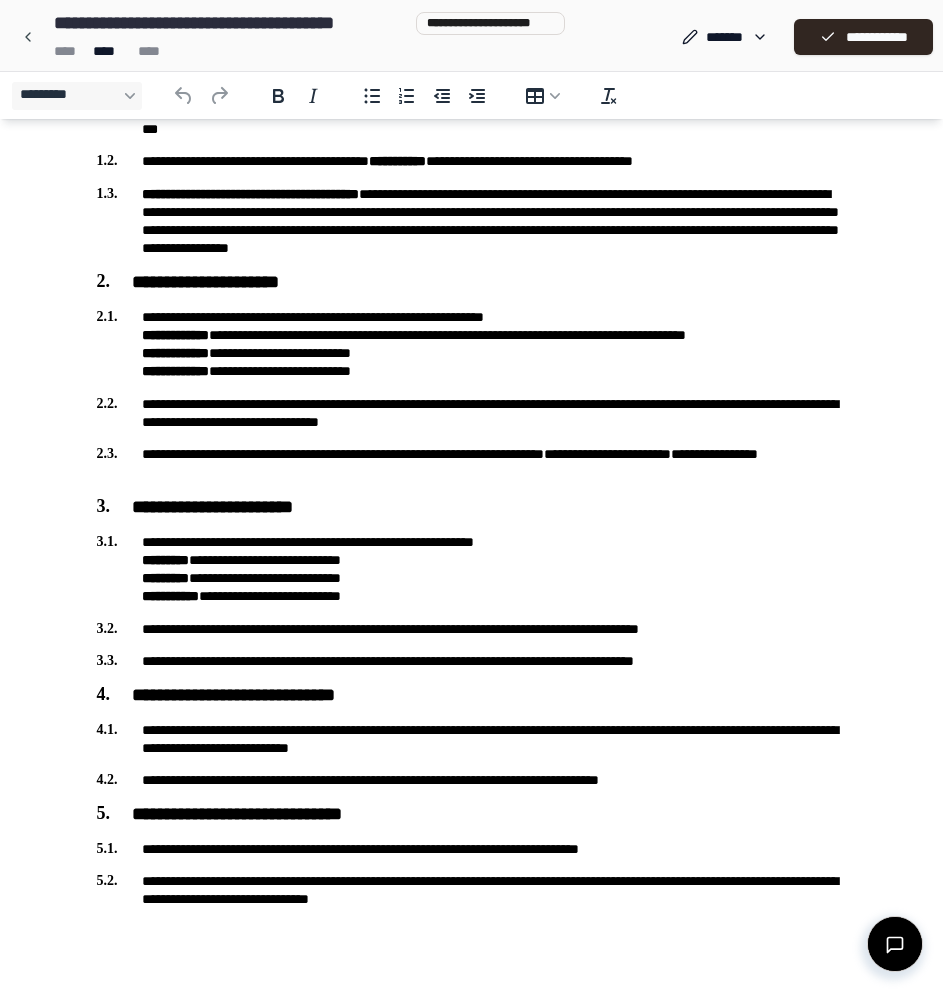 scroll, scrollTop: 324, scrollLeft: 0, axis: vertical 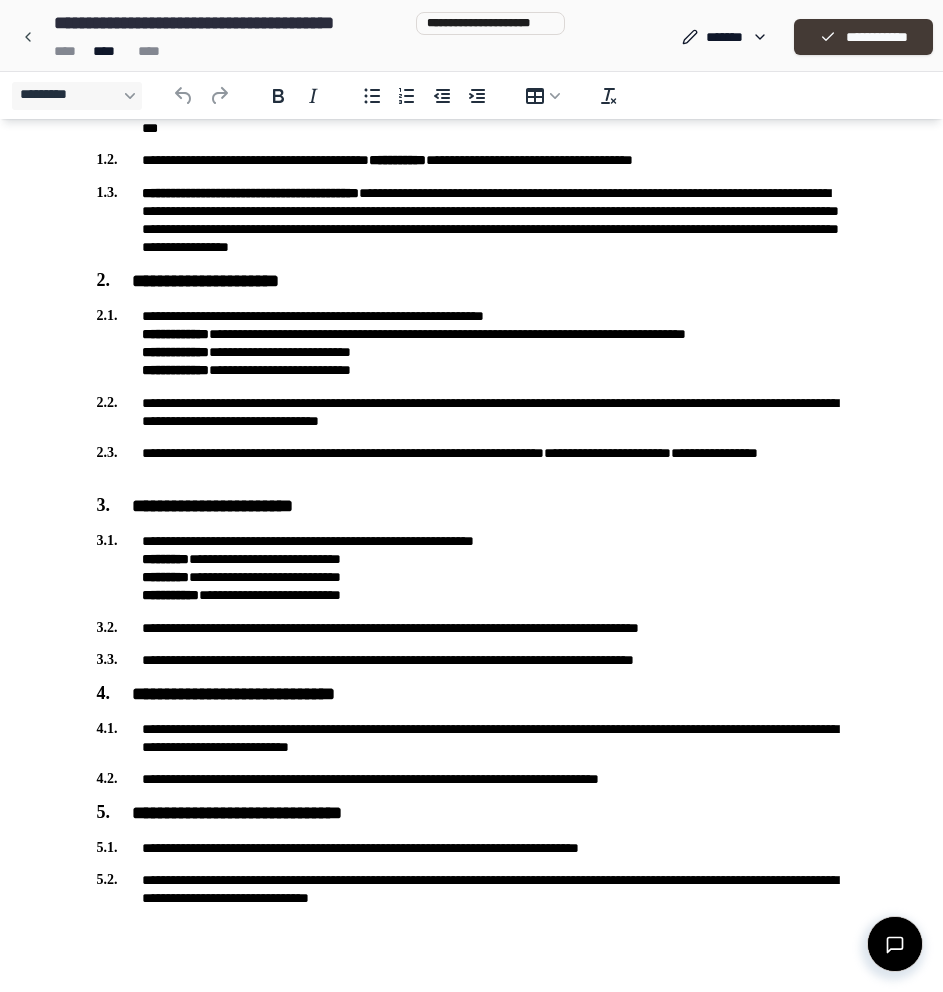 click on "**********" at bounding box center [863, 37] 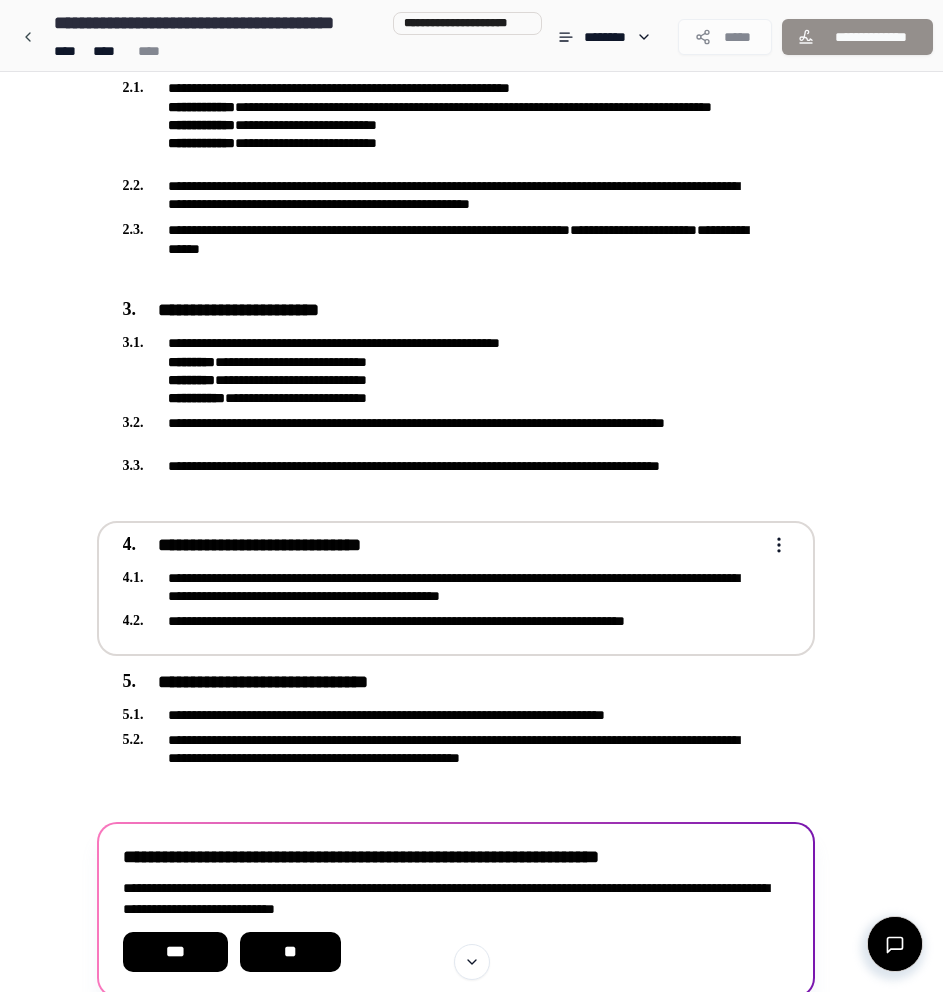 scroll, scrollTop: 708, scrollLeft: 0, axis: vertical 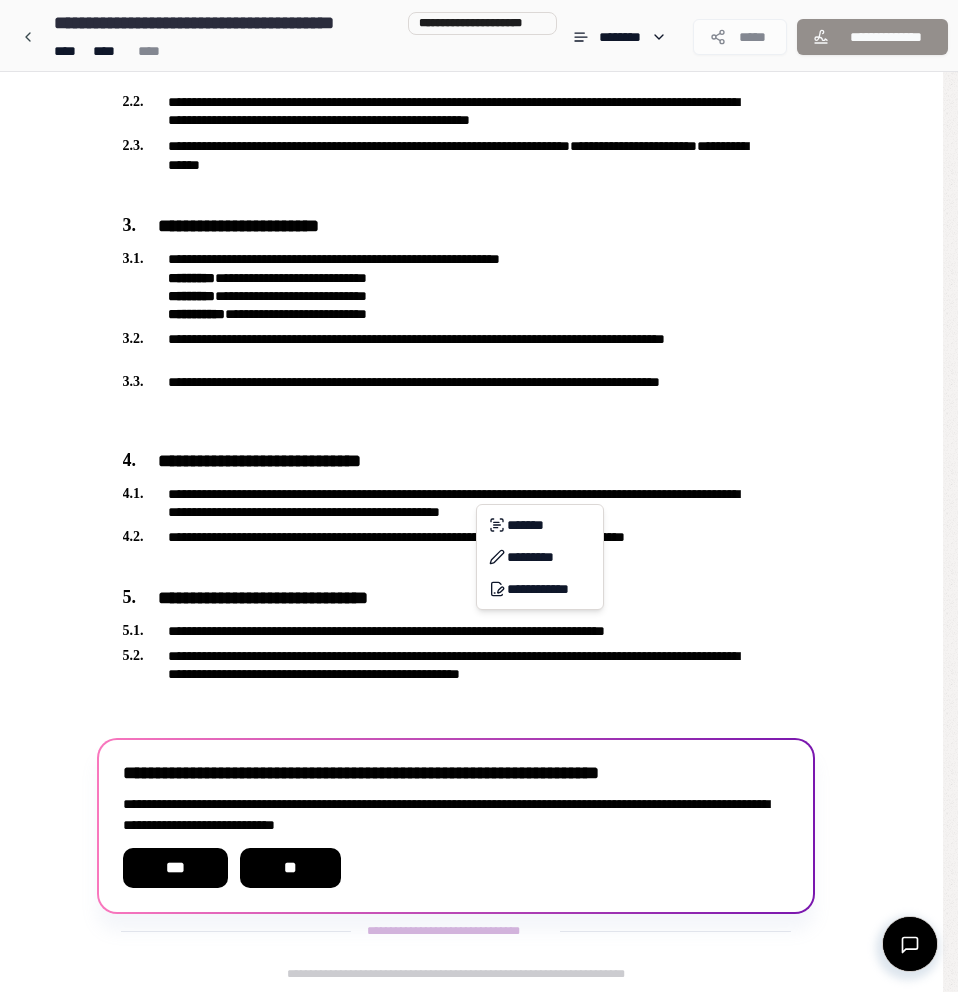 click on "**********" at bounding box center (479, 142) 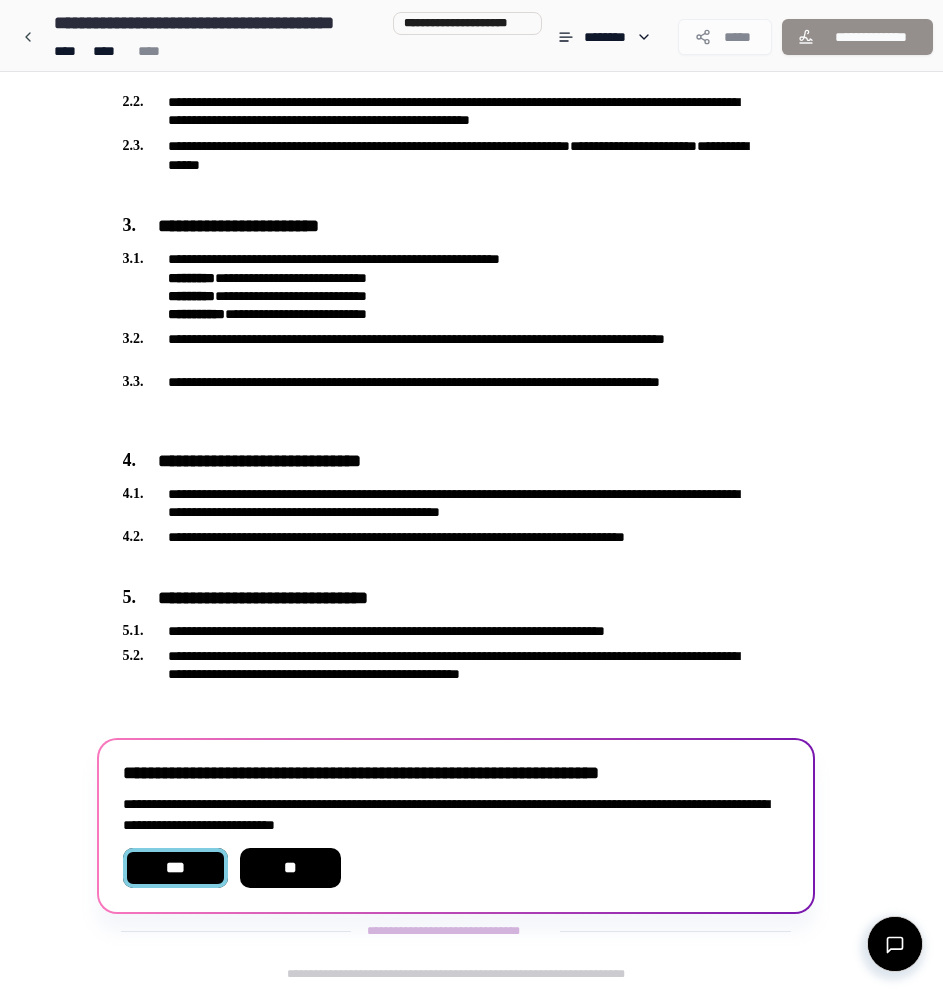 click on "***" at bounding box center (175, 868) 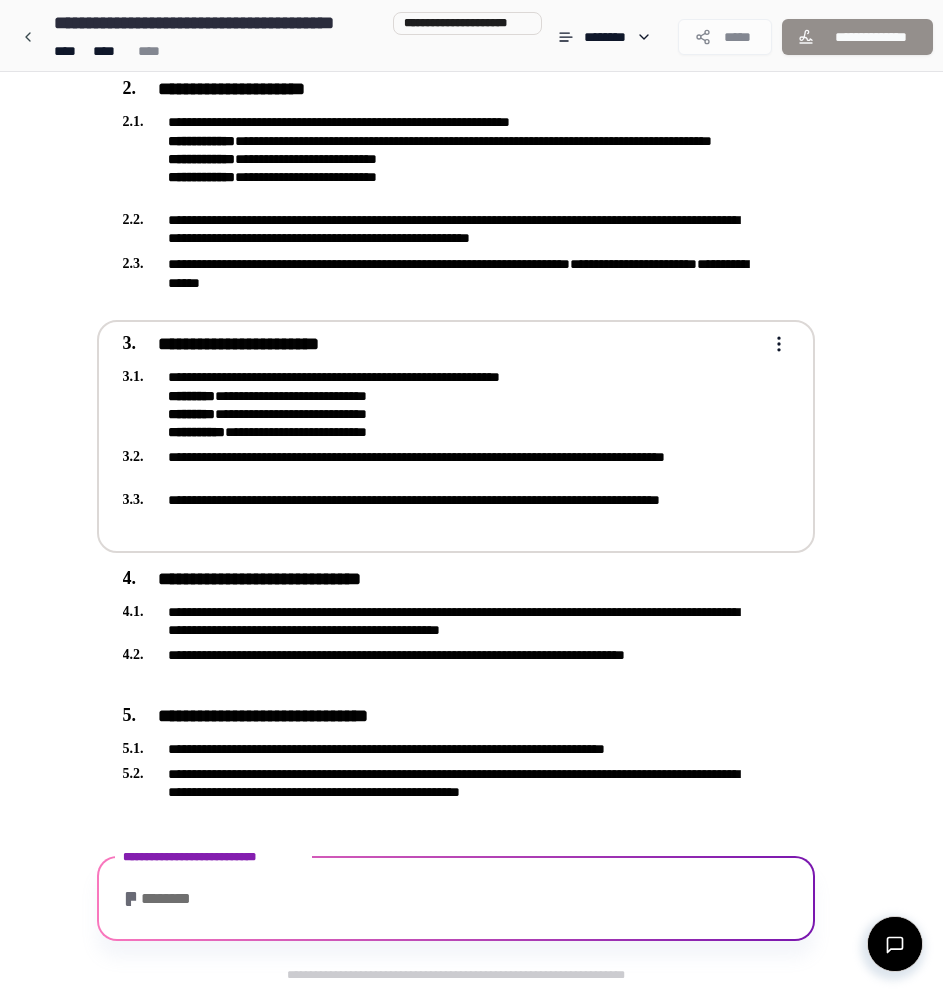scroll, scrollTop: 1099, scrollLeft: 0, axis: vertical 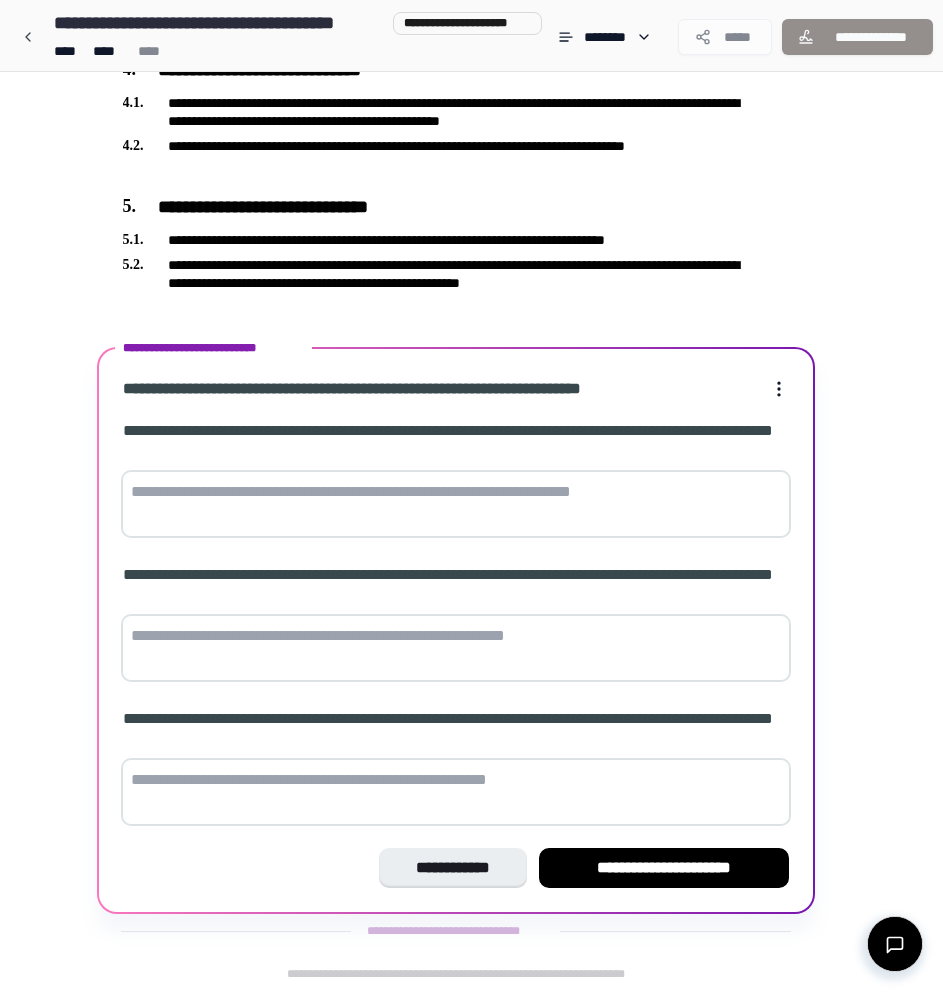 click at bounding box center (456, 504) 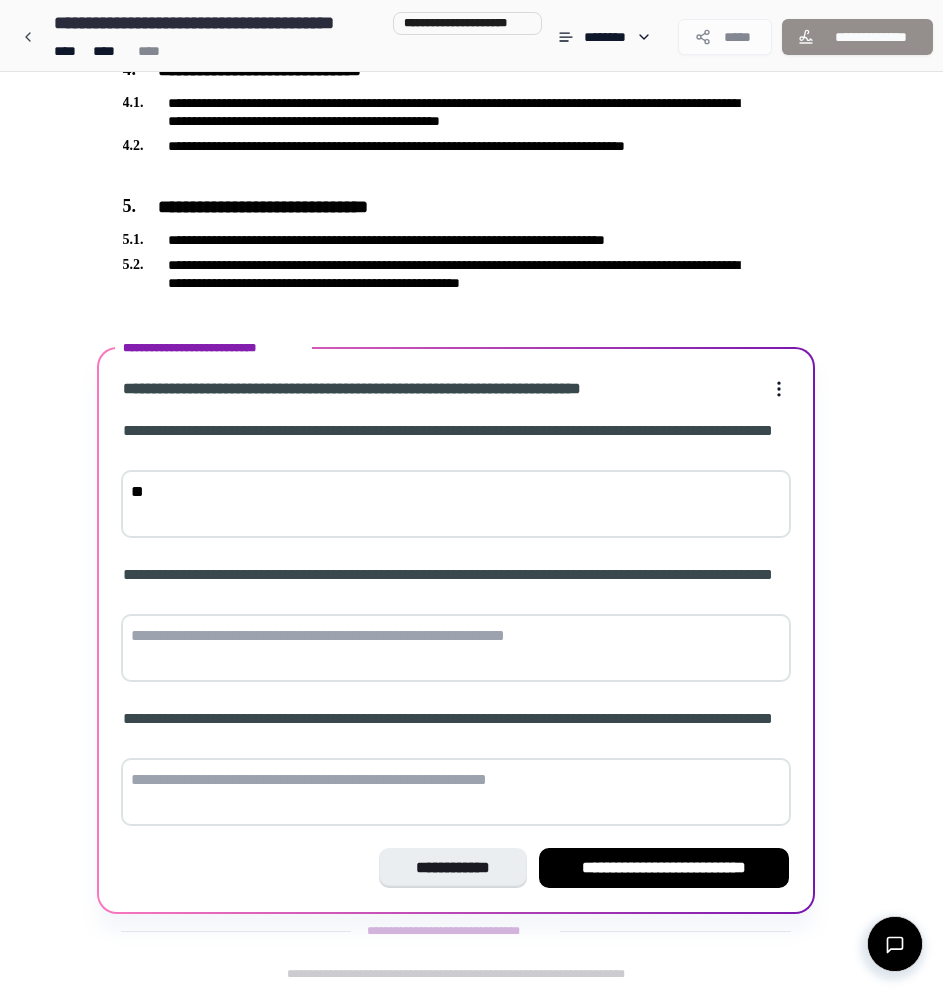 type on "*" 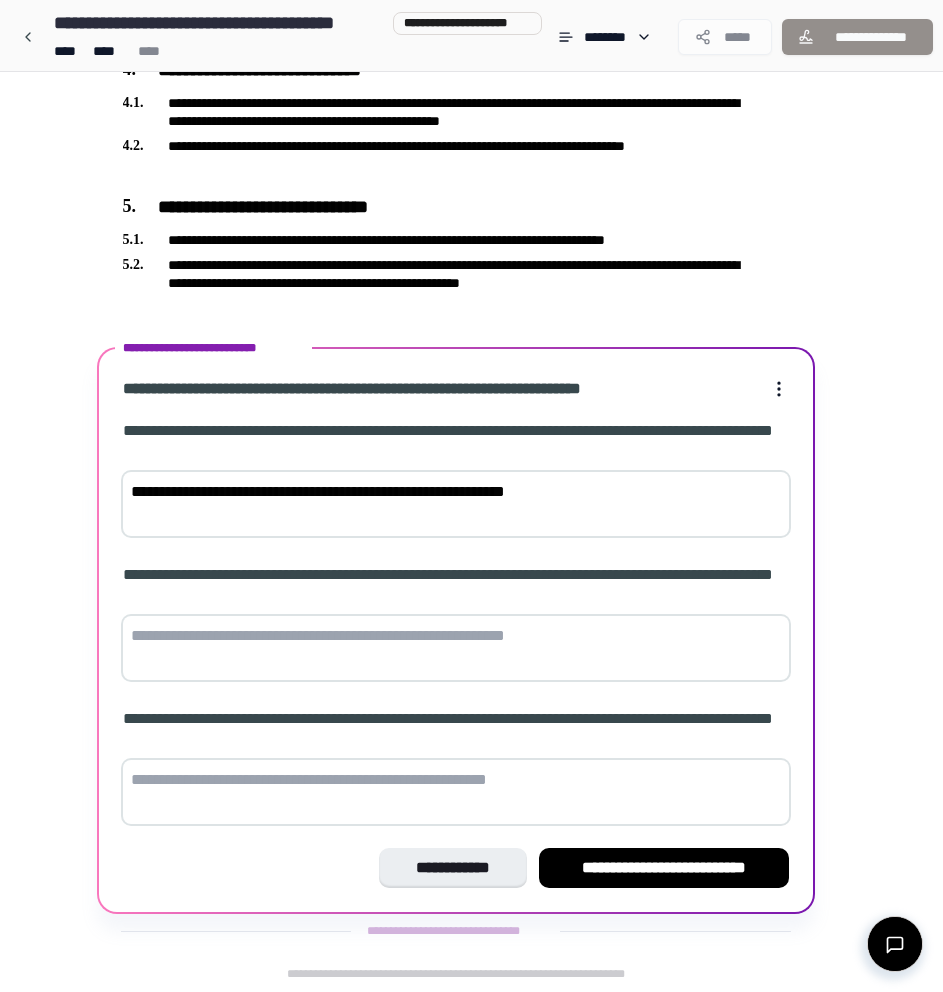 type on "**********" 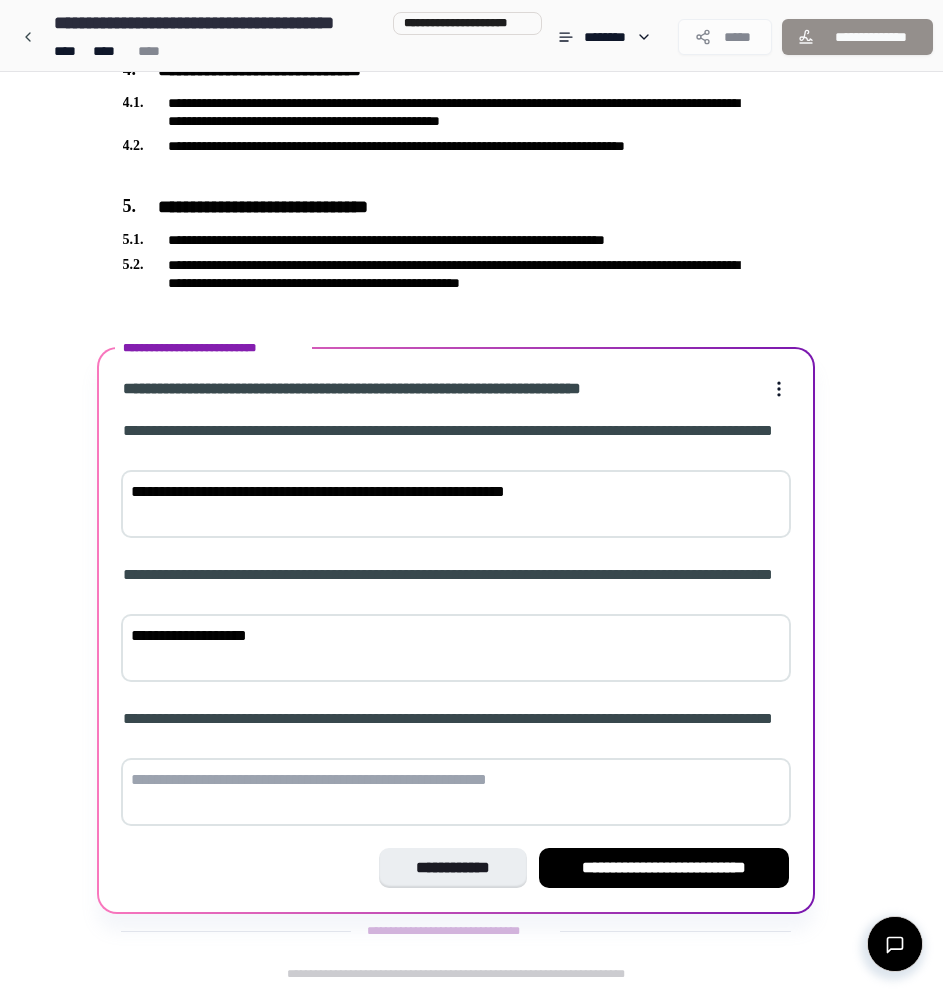 type on "**********" 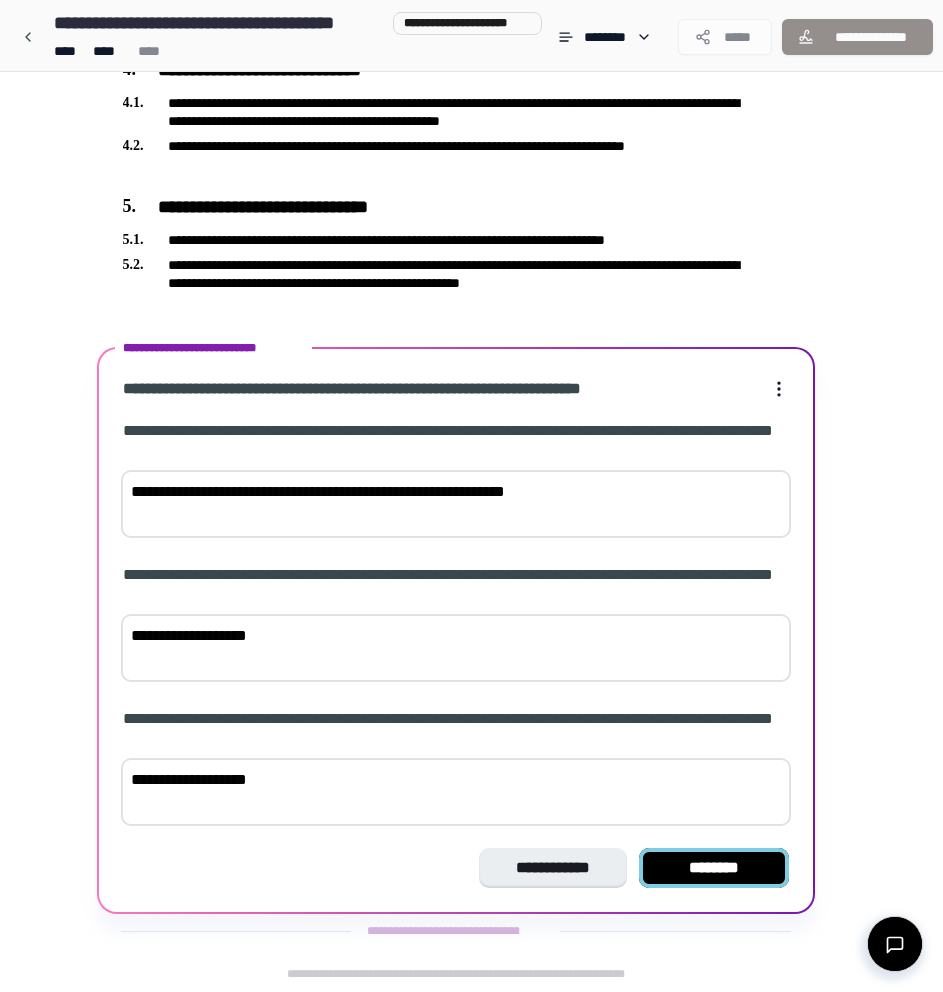type on "**********" 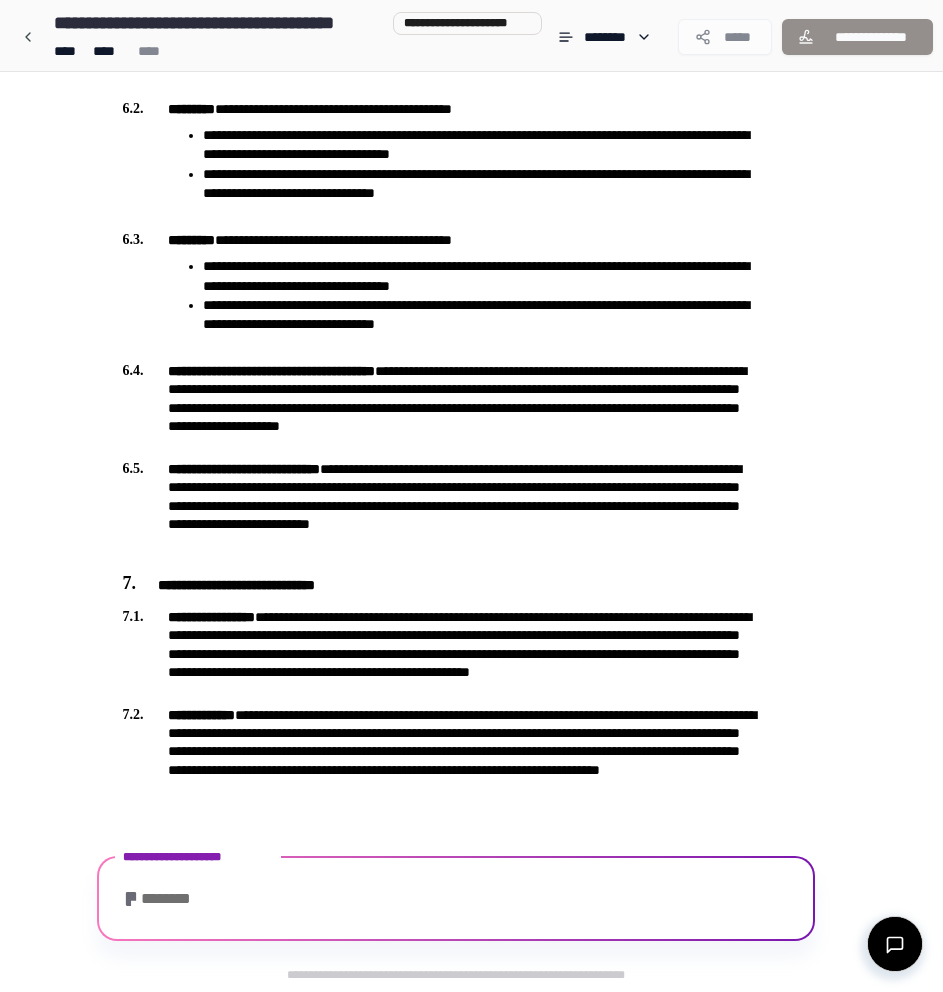 scroll, scrollTop: 1785, scrollLeft: 0, axis: vertical 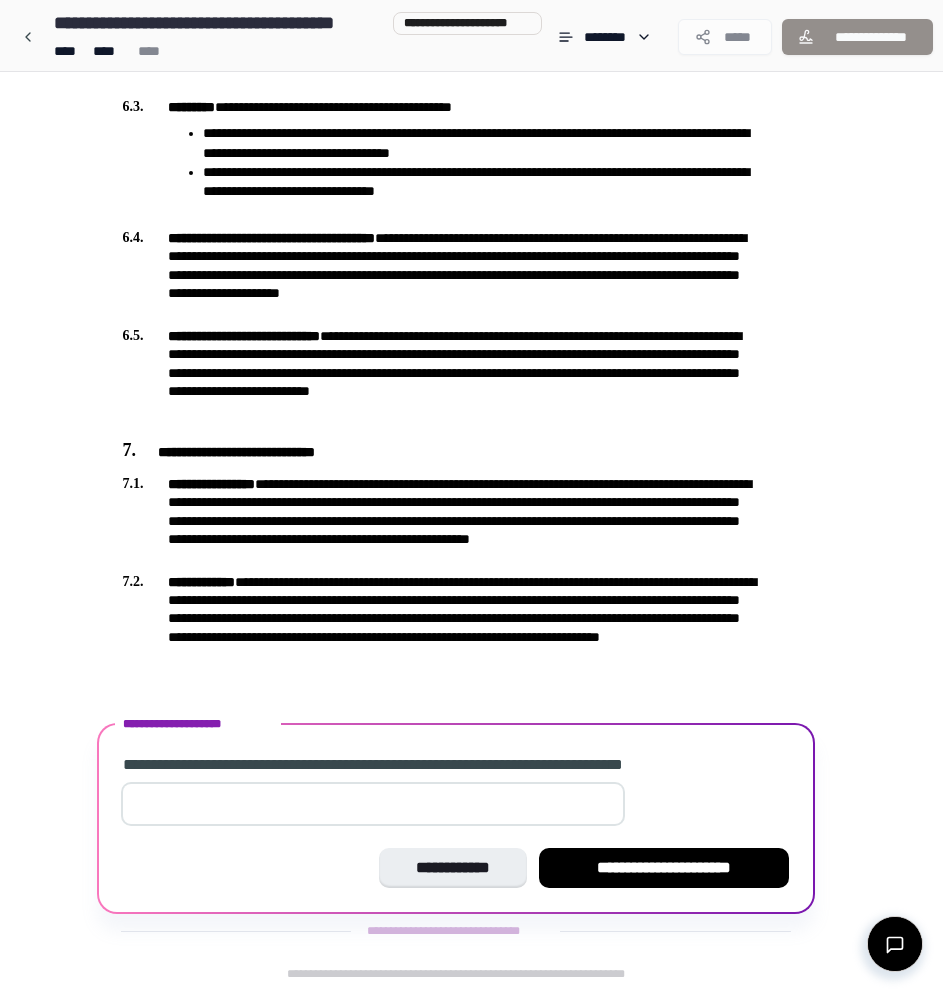 click at bounding box center [373, 804] 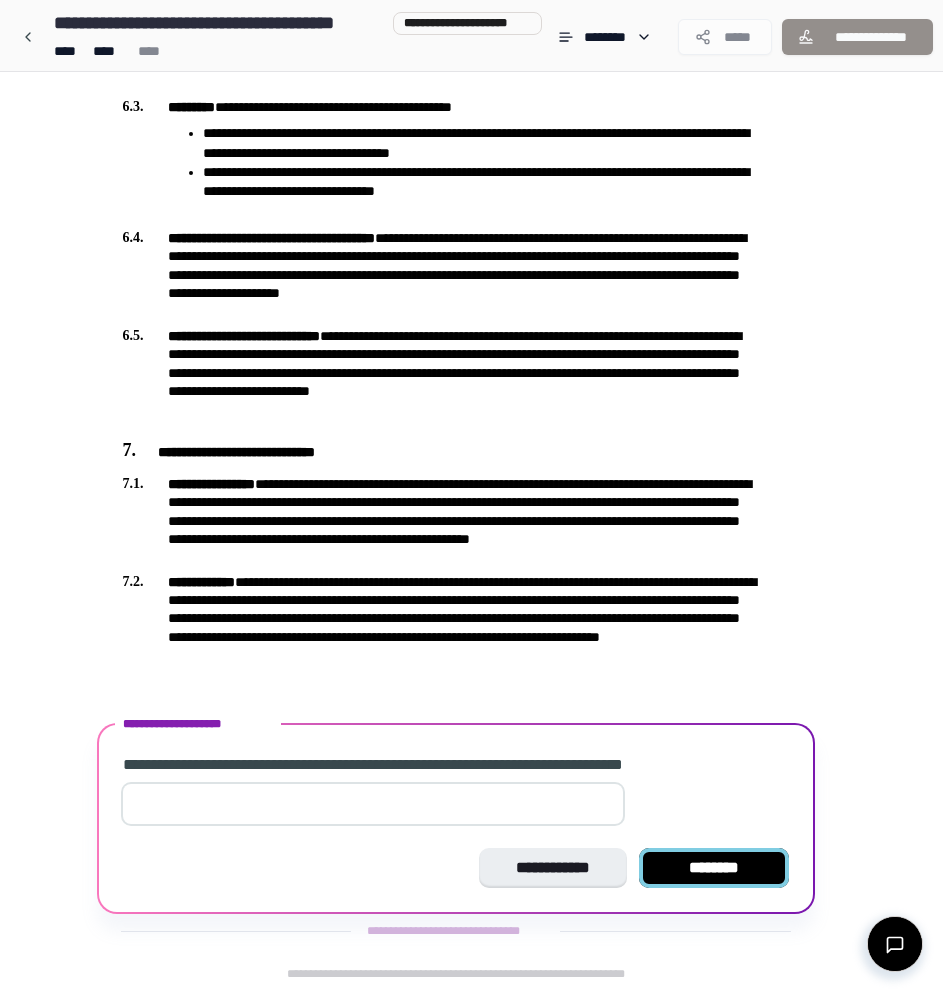type on "***" 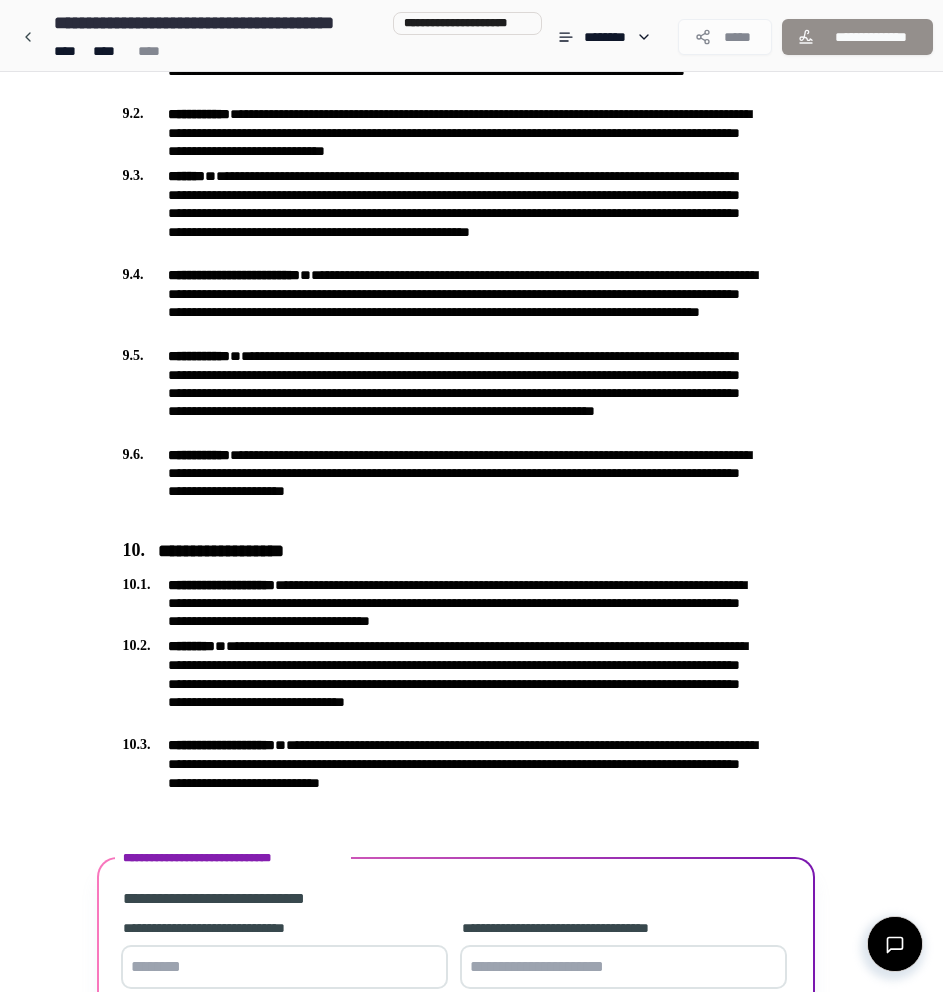 scroll, scrollTop: 2891, scrollLeft: 0, axis: vertical 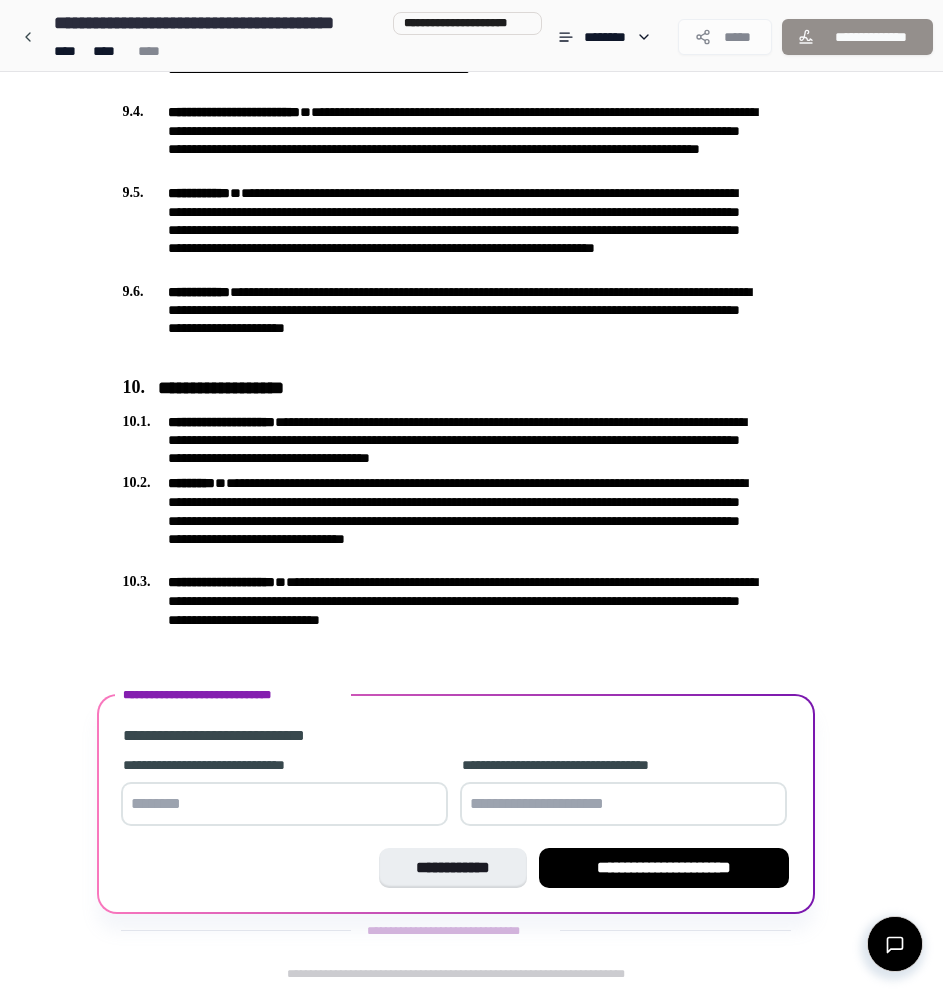 click at bounding box center (284, 804) 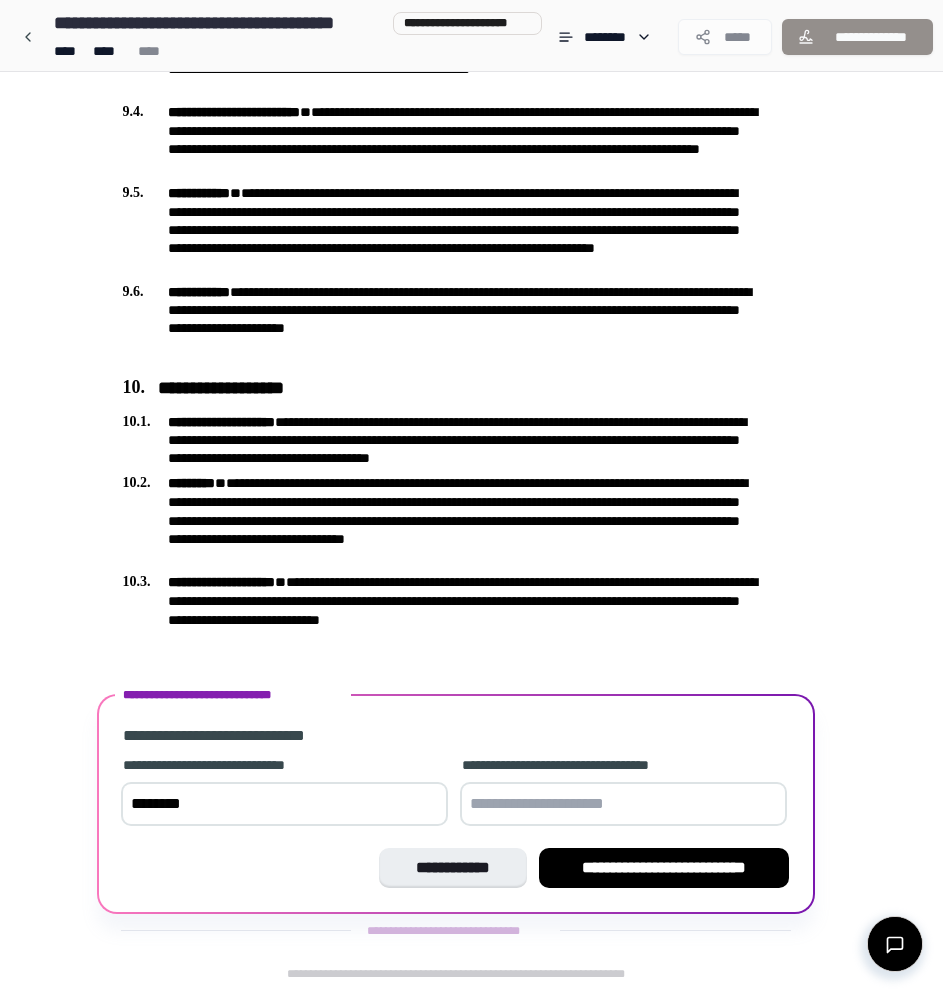 type on "********" 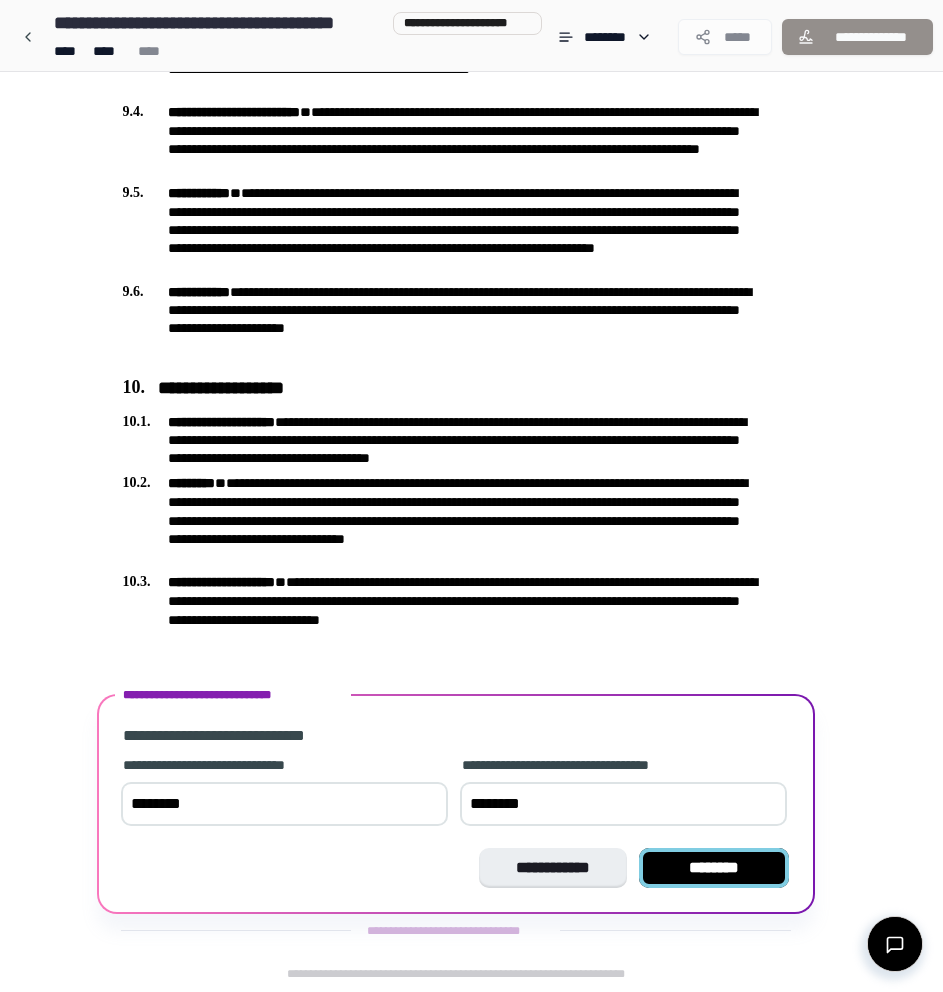 type on "********" 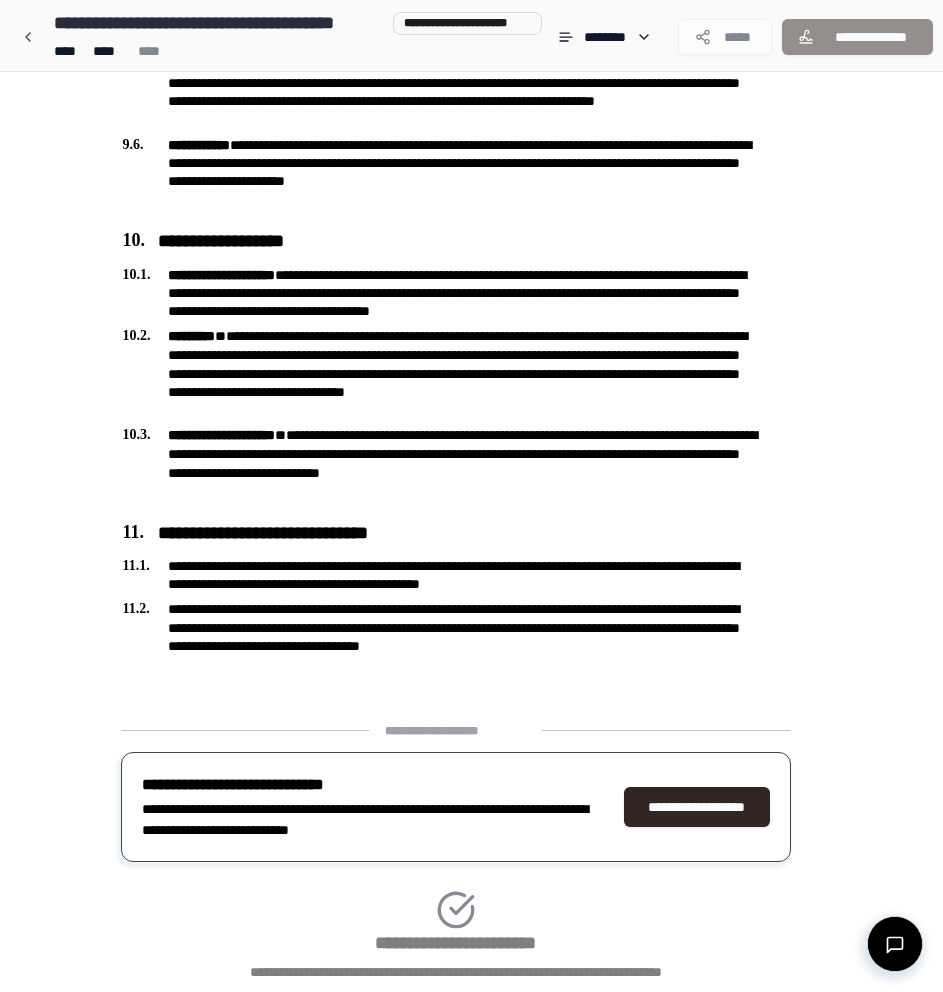 scroll, scrollTop: 3172, scrollLeft: 0, axis: vertical 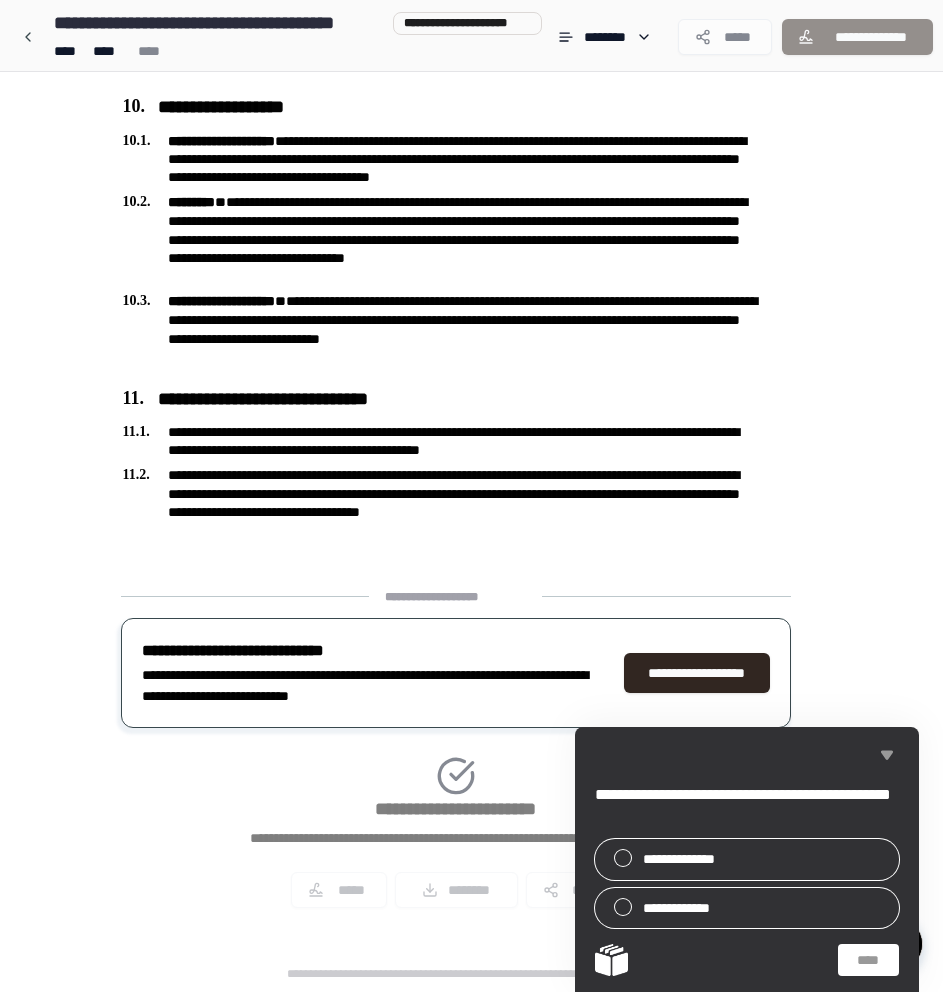 click 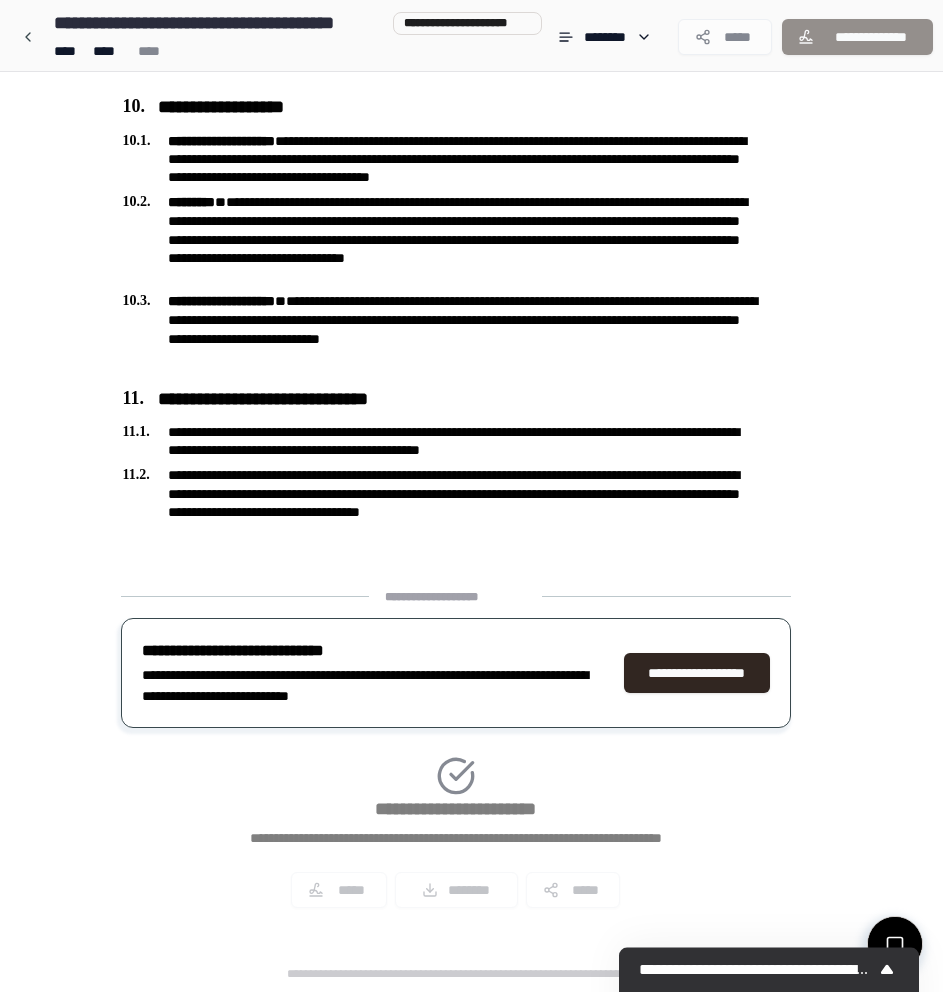 drag, startPoint x: 688, startPoint y: 681, endPoint x: 776, endPoint y: 814, distance: 159.47726 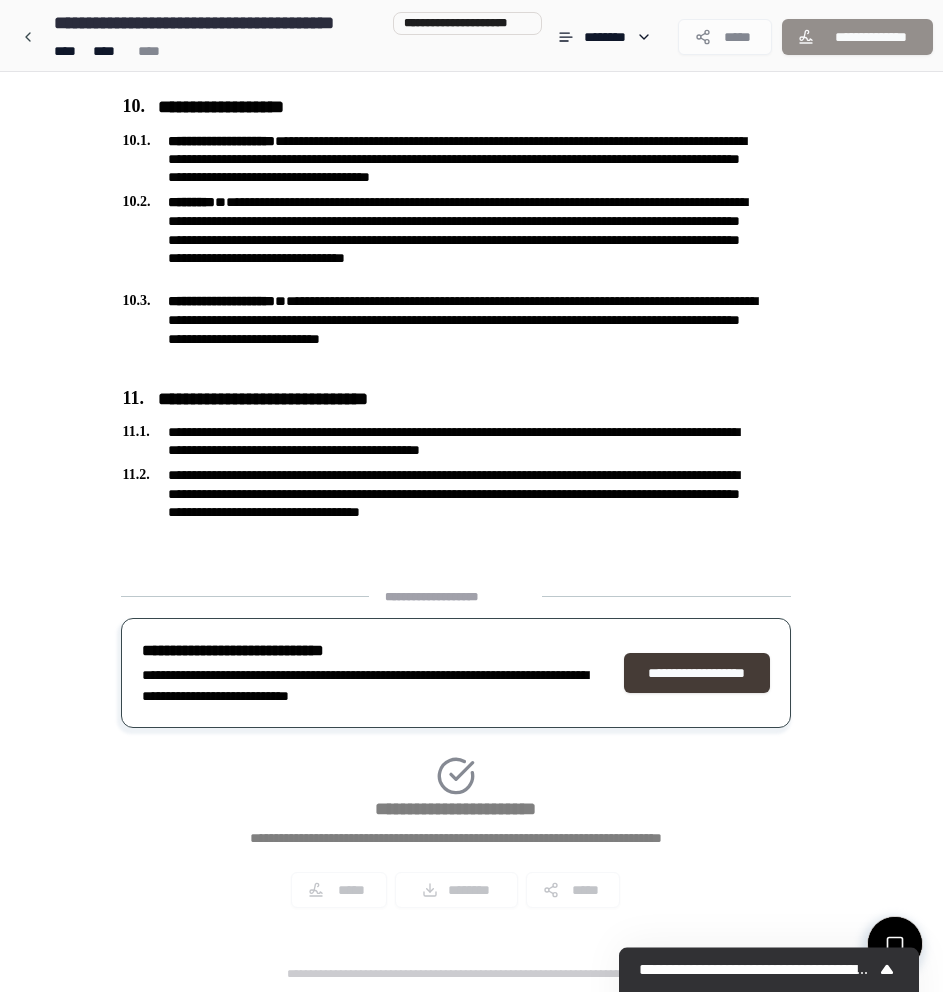 click on "**********" at bounding box center [697, 673] 